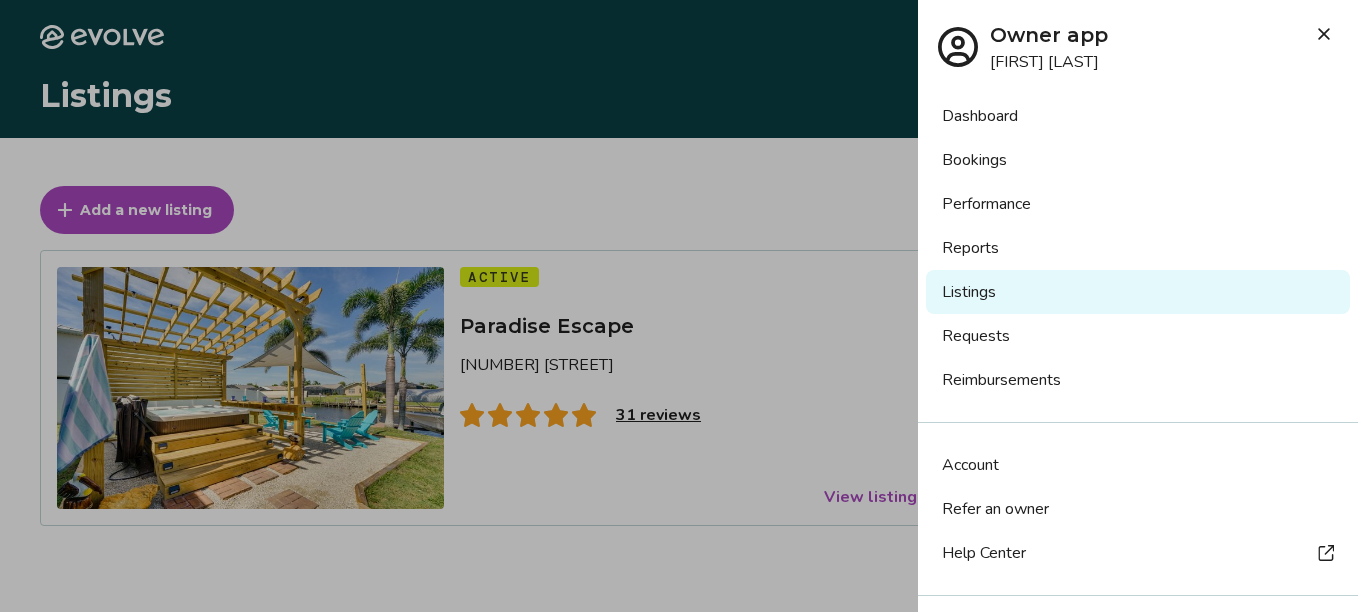 scroll, scrollTop: 0, scrollLeft: 0, axis: both 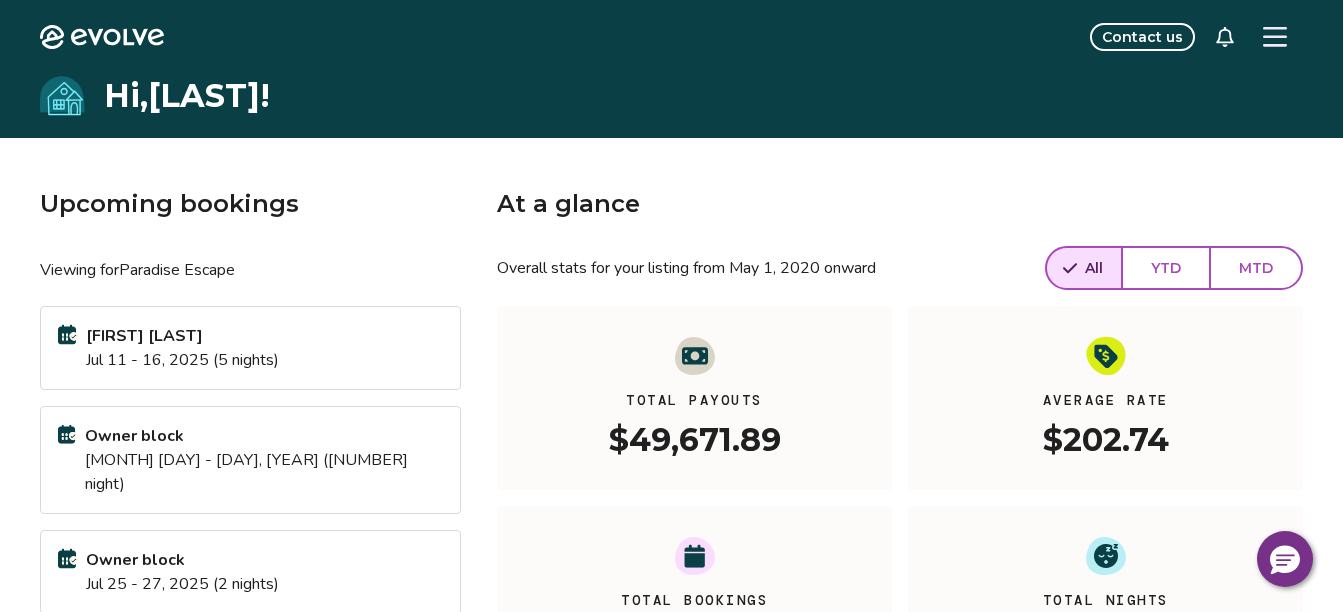 click 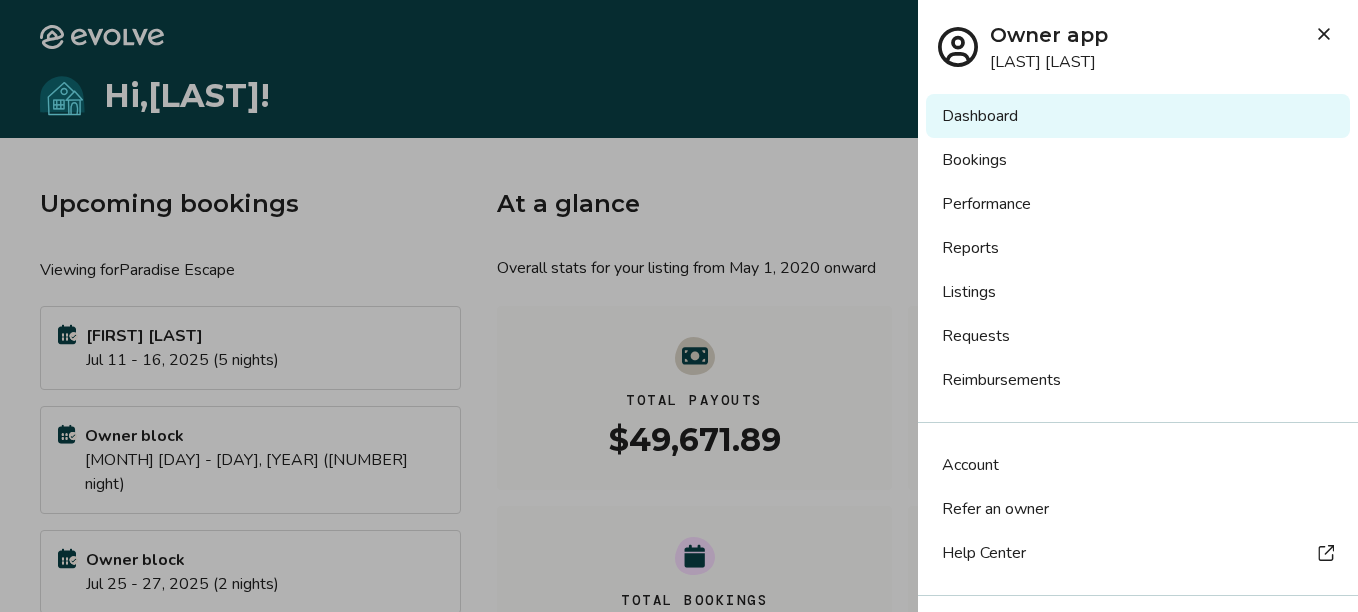 click on "Reports" at bounding box center (1138, 248) 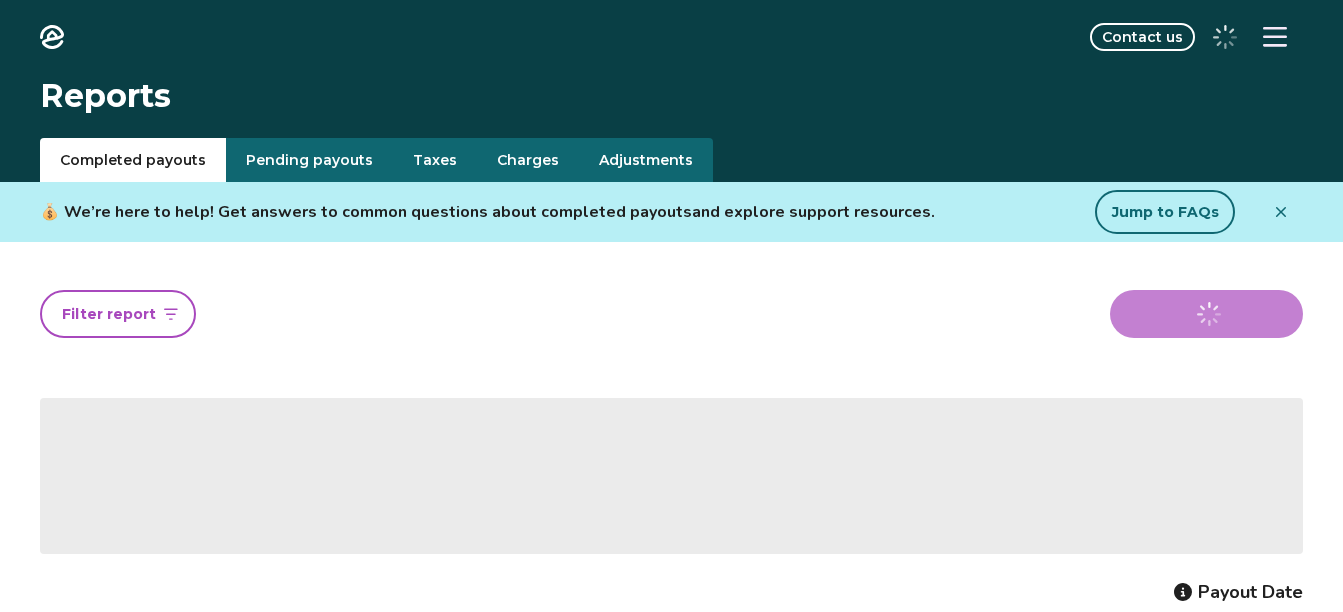 scroll, scrollTop: 0, scrollLeft: 0, axis: both 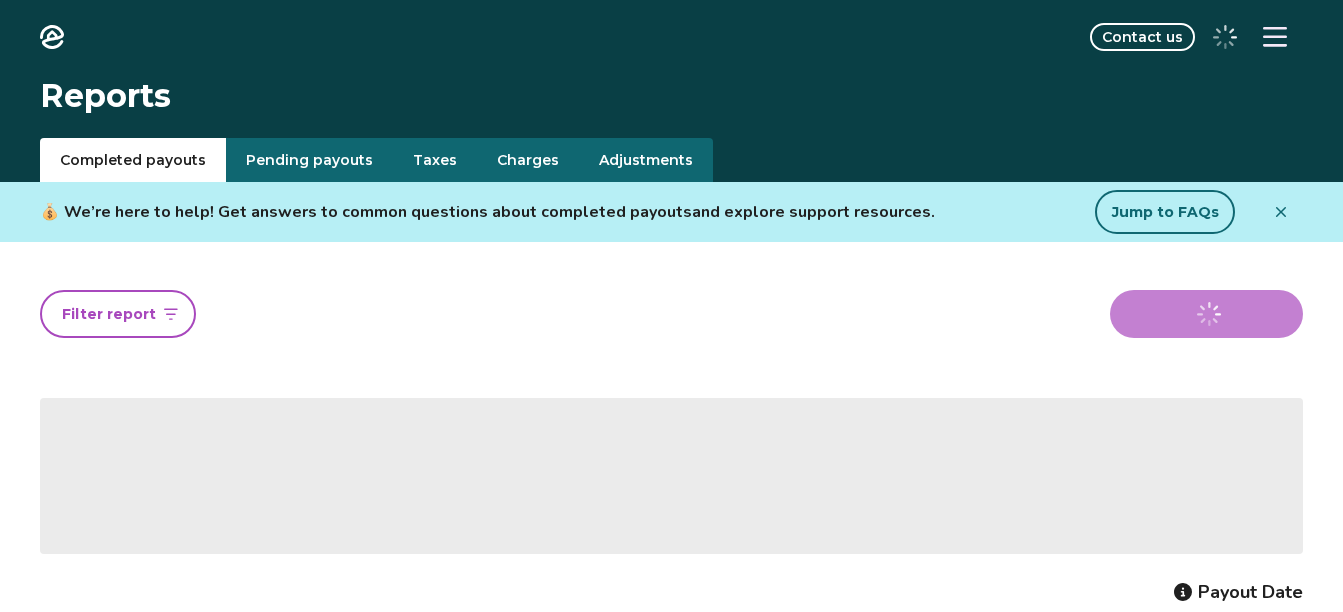 click on "Taxes" at bounding box center [435, 160] 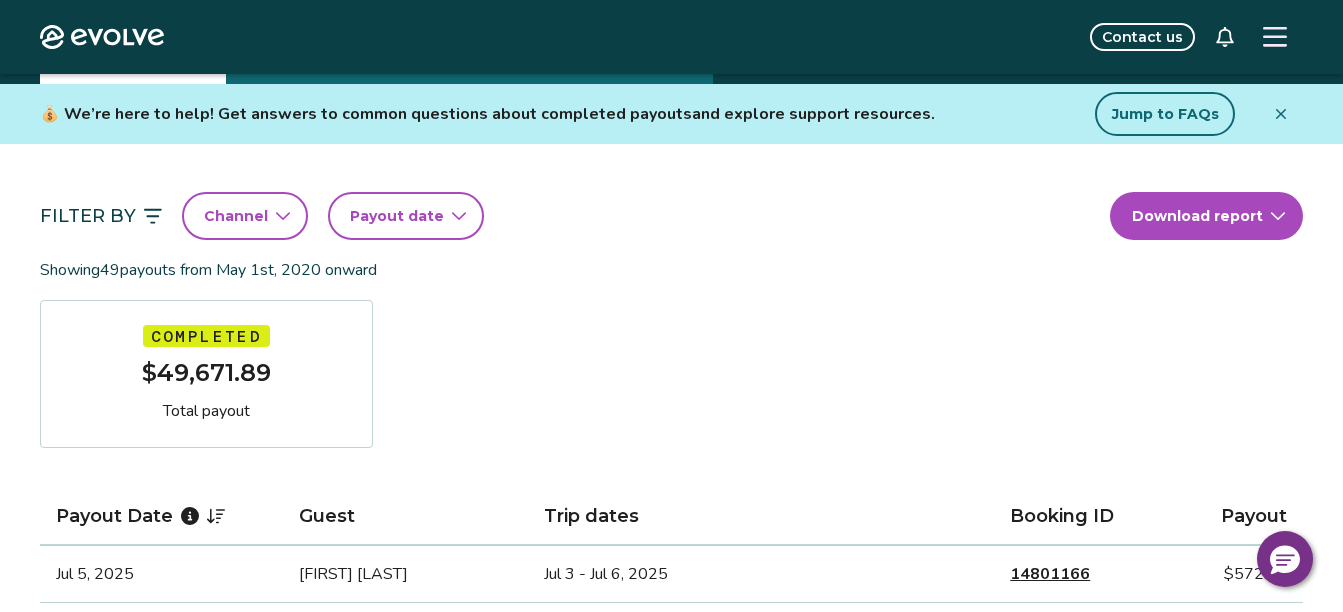 scroll, scrollTop: 0, scrollLeft: 0, axis: both 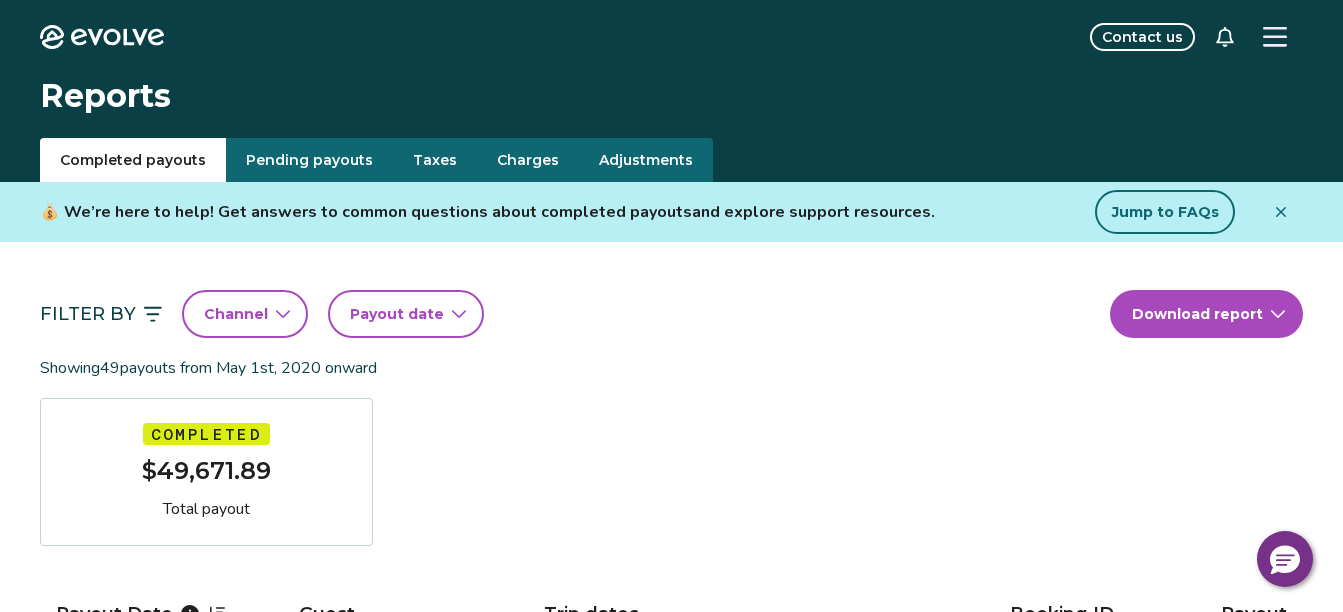 click on "Taxes" at bounding box center (435, 160) 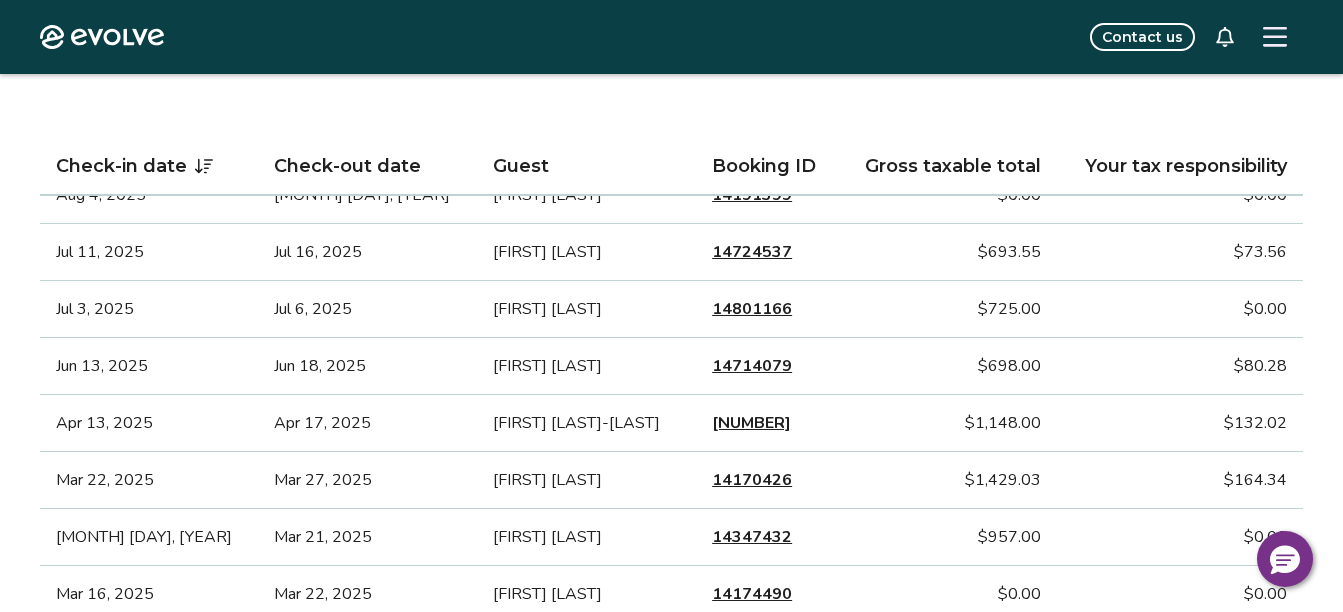 scroll, scrollTop: 500, scrollLeft: 0, axis: vertical 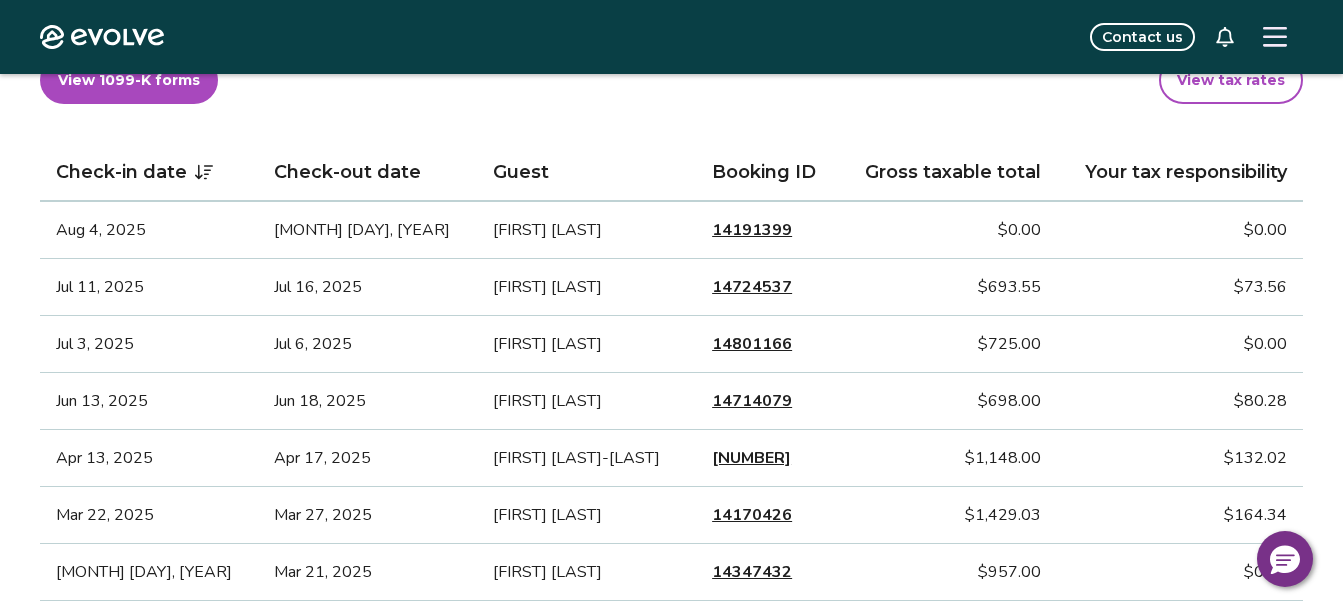 click on "14191399" at bounding box center [752, 230] 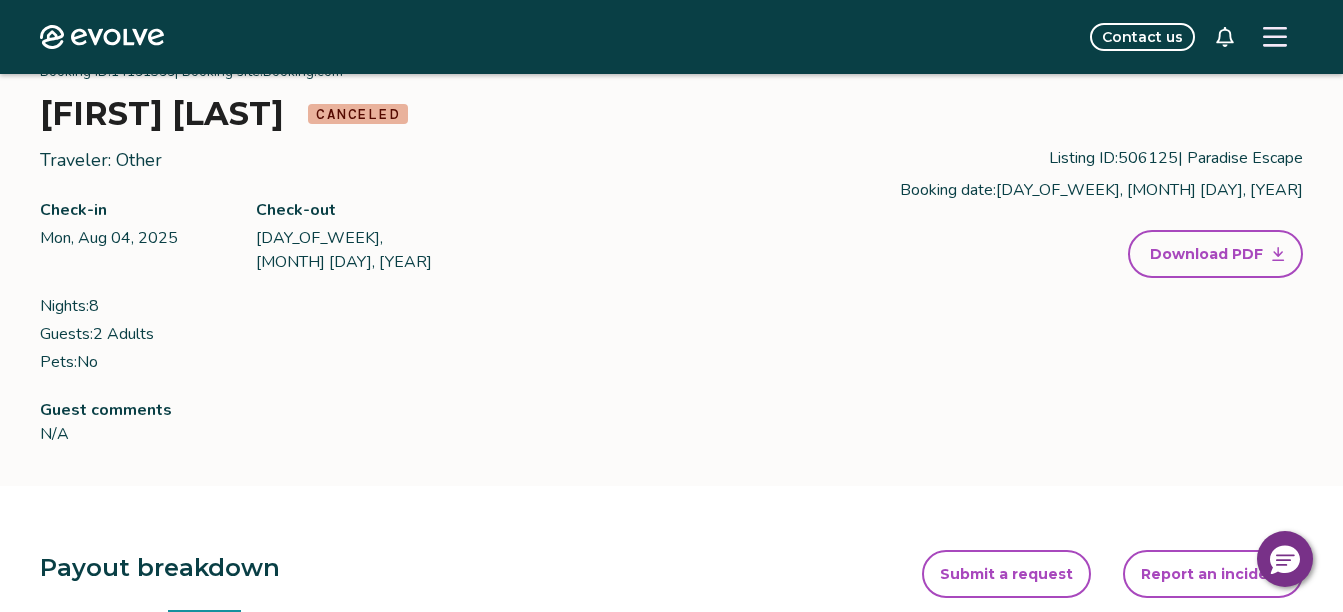 scroll, scrollTop: 27, scrollLeft: 0, axis: vertical 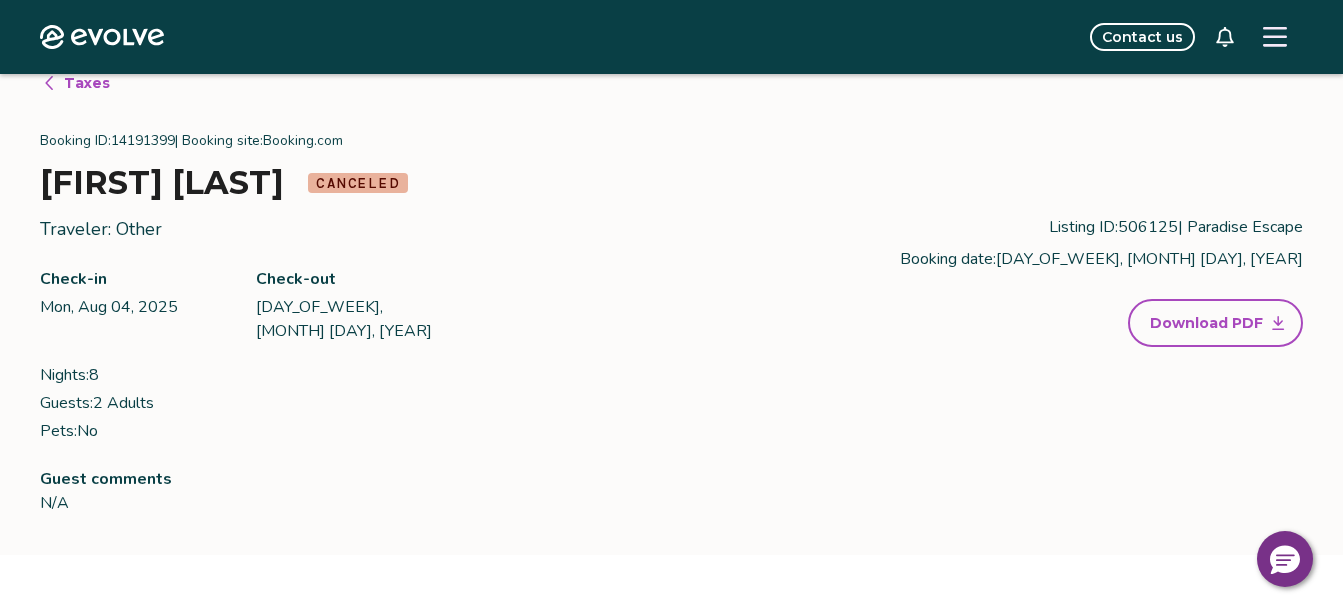 click on "Contact us" at bounding box center [1142, 37] 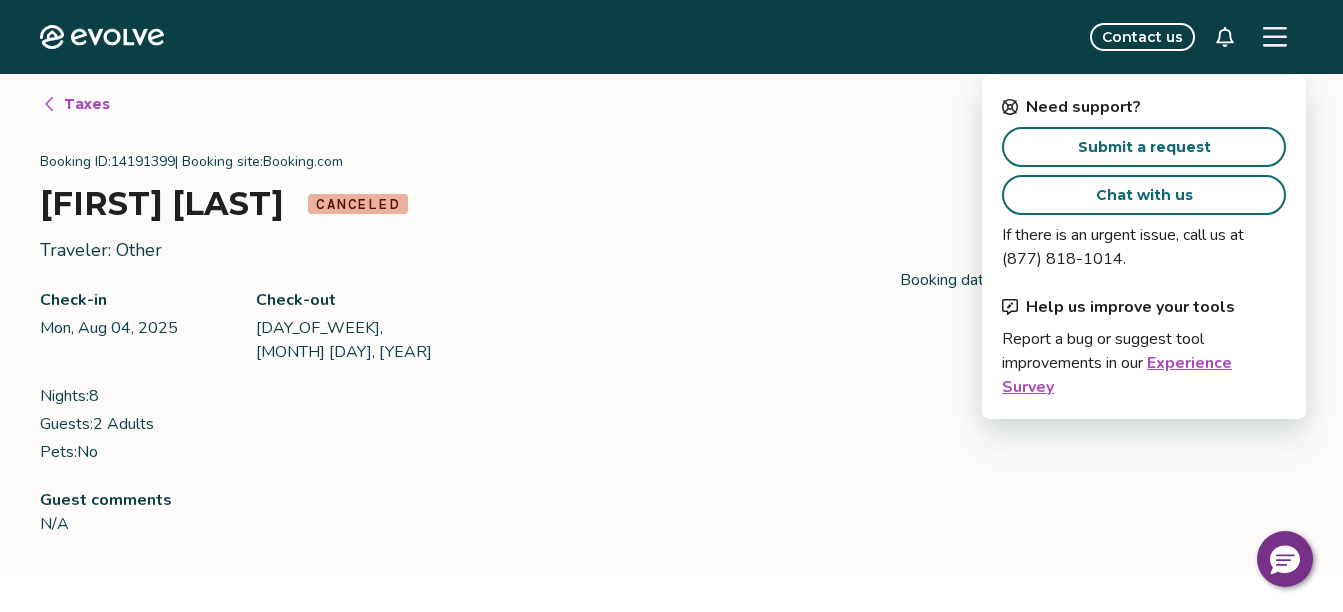 scroll, scrollTop: 0, scrollLeft: 0, axis: both 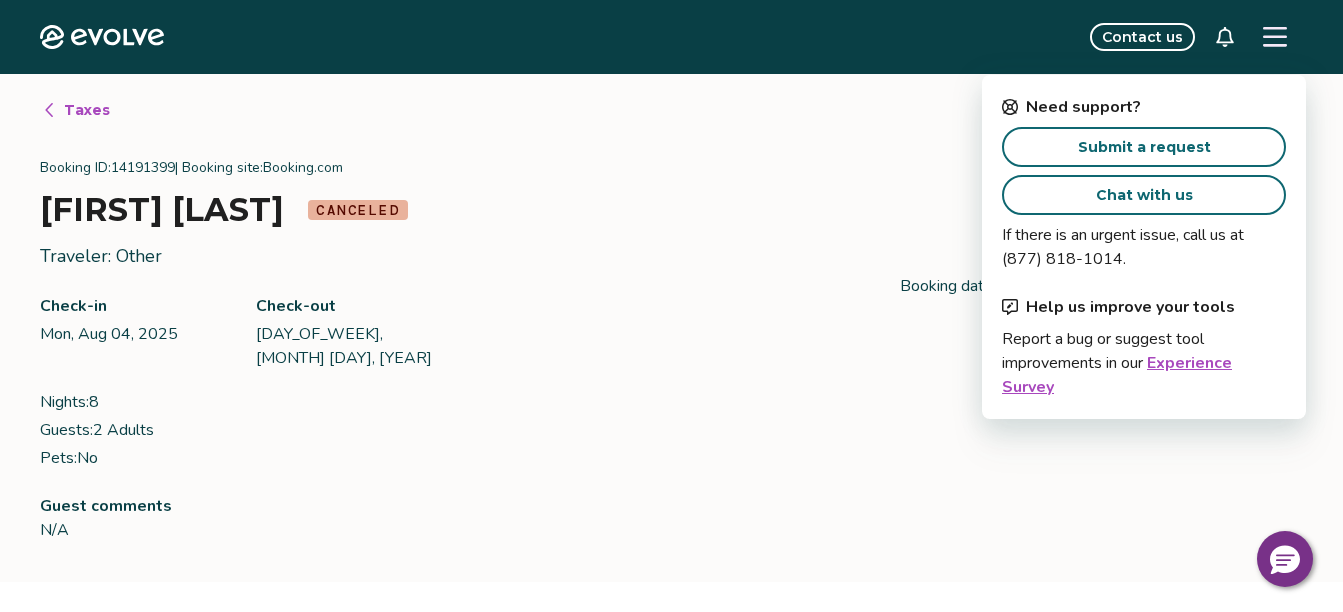 click on "Traveler: Other Check-in [DAY_OF_WEEK], [MONTH] [DAY], [YEAR] Check-out [DAY_OF_WEEK], [MONTH] [DAY], [YEAR] Nights:  8 Guests:  2 Adults Pets:  No Listing ID:  506125  |   Paradise Escape Booking date:  [DAY_OF_WEEK], [MONTH] [DAY], [YEAR] Download PDF" at bounding box center [671, 356] 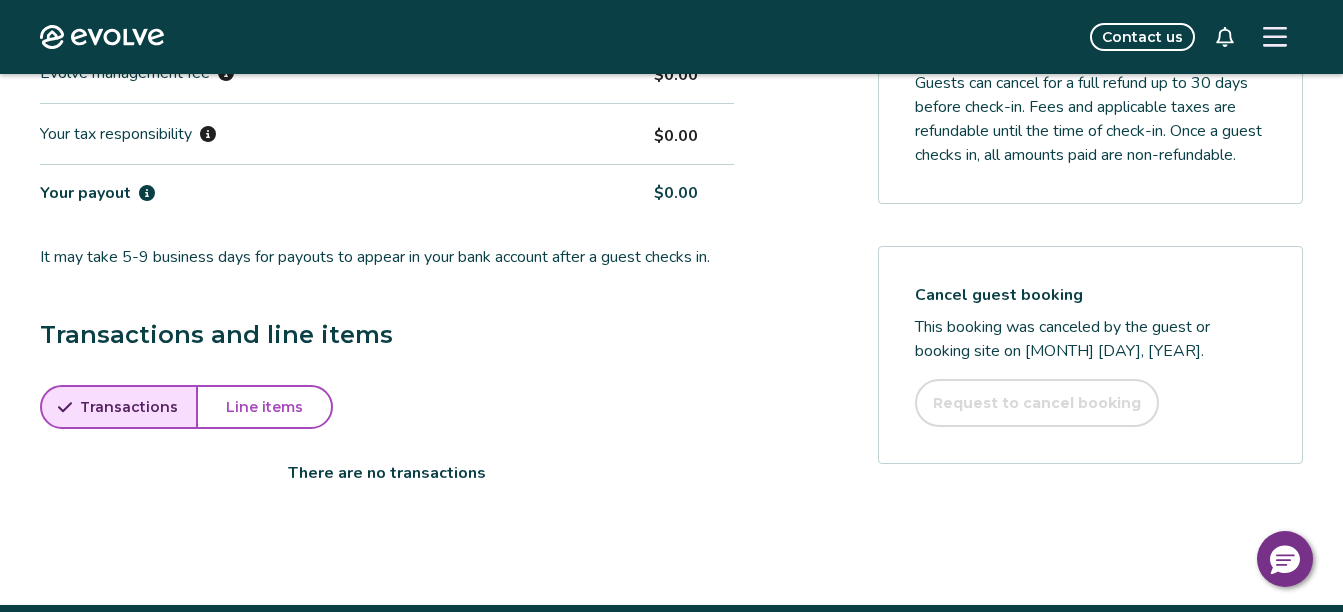 scroll, scrollTop: 800, scrollLeft: 0, axis: vertical 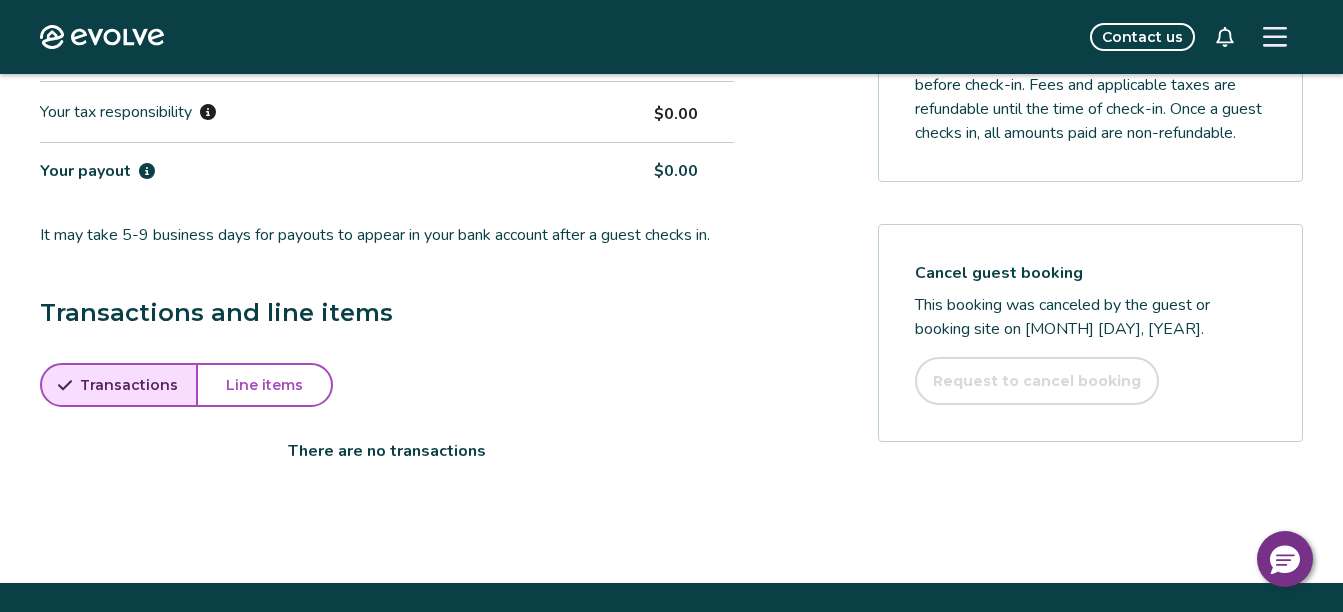 click on "Payout breakdown Your payout is [CURRENCY] Base rates and fees [CURRENCY] Evolve management fee [CURRENCY] Your tax responsibility [CURRENCY] Your payout [CURRENCY] It may take 5-9 business days for payouts to appear in your bank account after a guest checks in. Transactions and line items Transactions Line items There are no transactions Submit a request Report an incident Requests and reimbursements Cancellation policy Guests can cancel for a full refund up to 30 days before check-in. Fees and applicable taxes are refundable until the time of check-in. Once a guest checks in, all amounts paid are non-refundable. Cancel guest booking This booking was canceled by the guest or booking site on   [MONTH] [DAY], [YEAR] . Request to cancel booking" at bounding box center (671, 202) 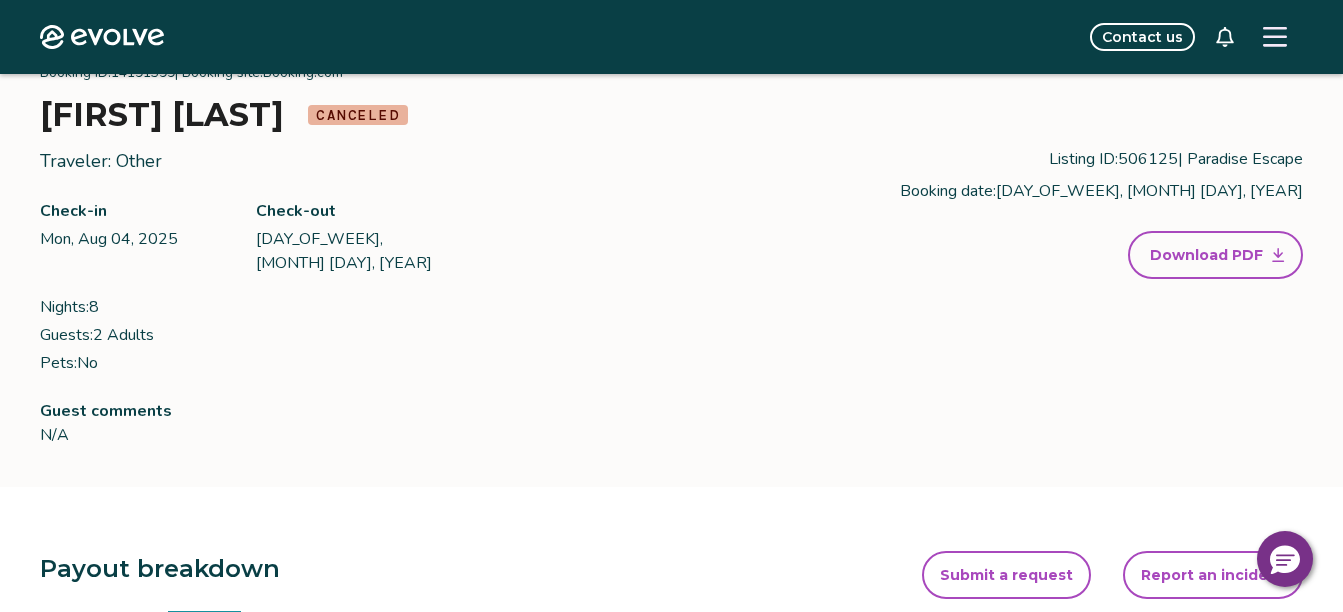 scroll, scrollTop: 0, scrollLeft: 0, axis: both 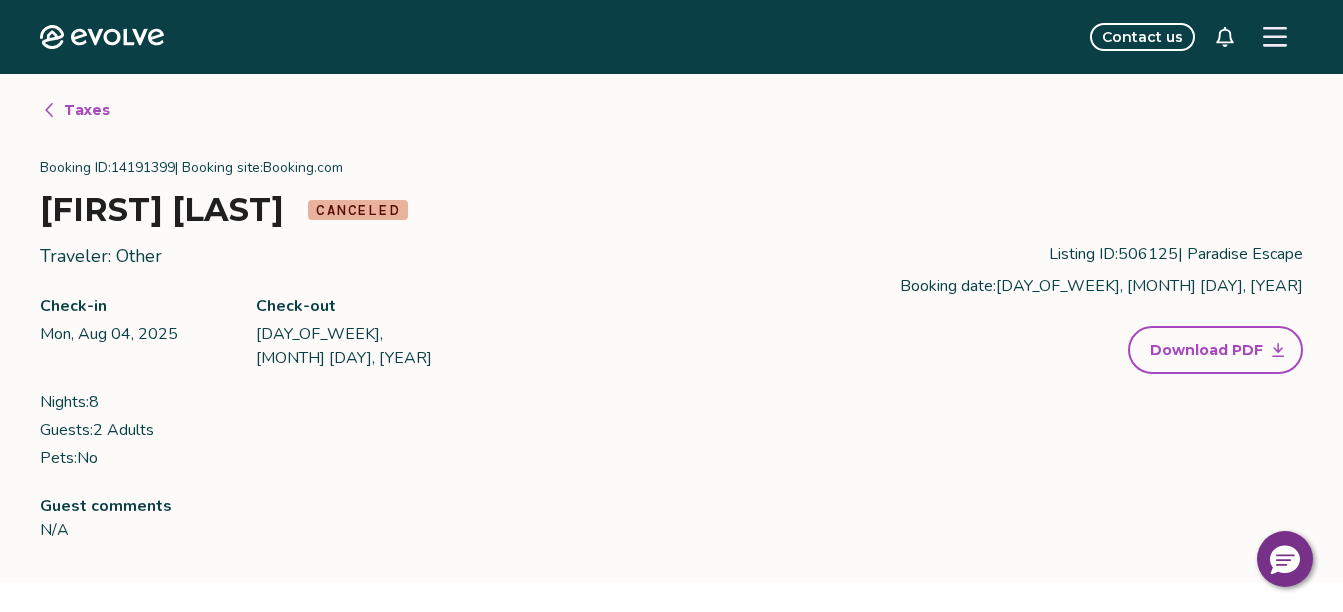 click on "Taxes" at bounding box center [87, 110] 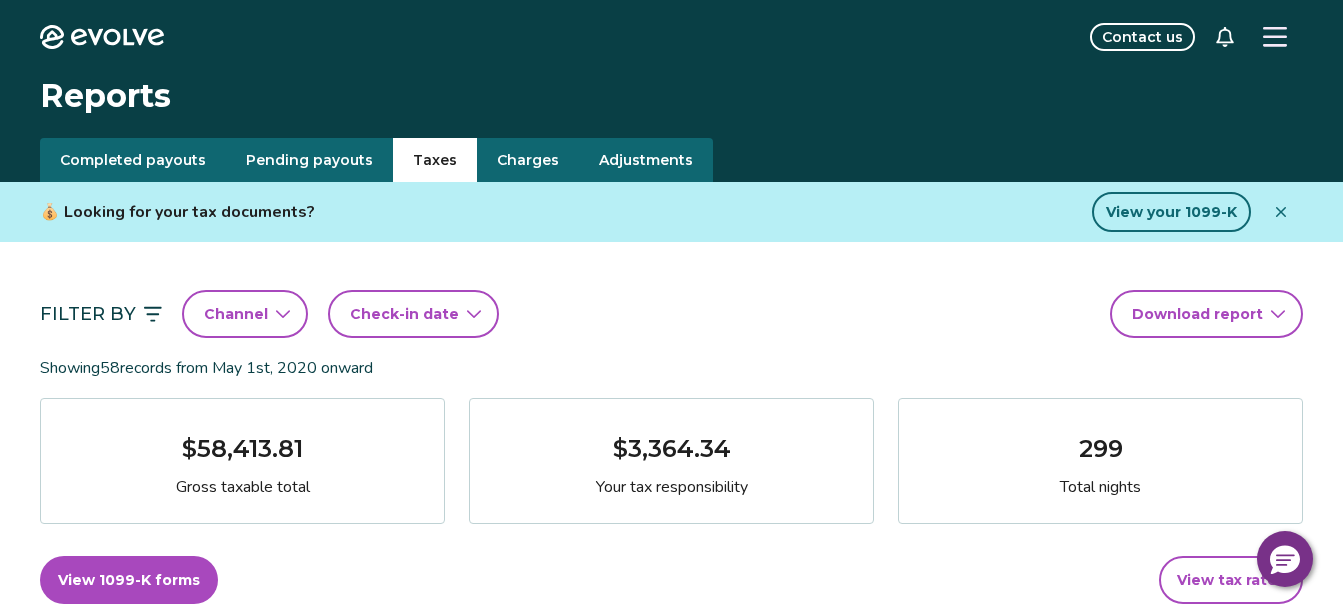 click on "Pending payouts" at bounding box center (309, 160) 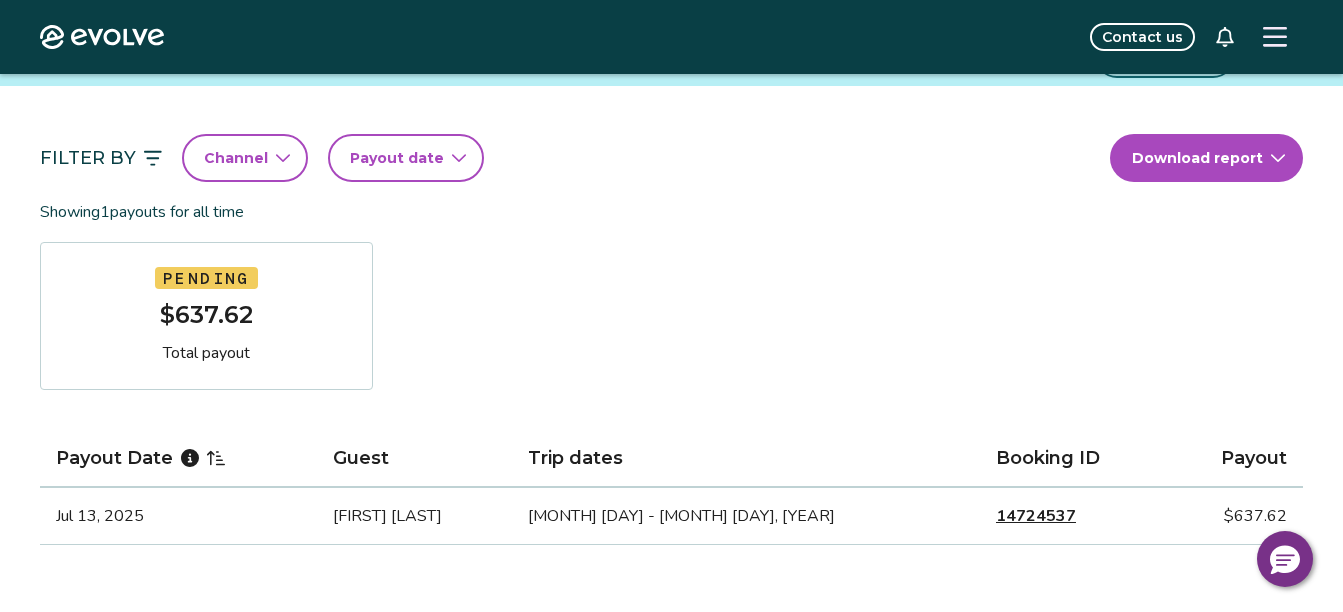 scroll, scrollTop: 0, scrollLeft: 0, axis: both 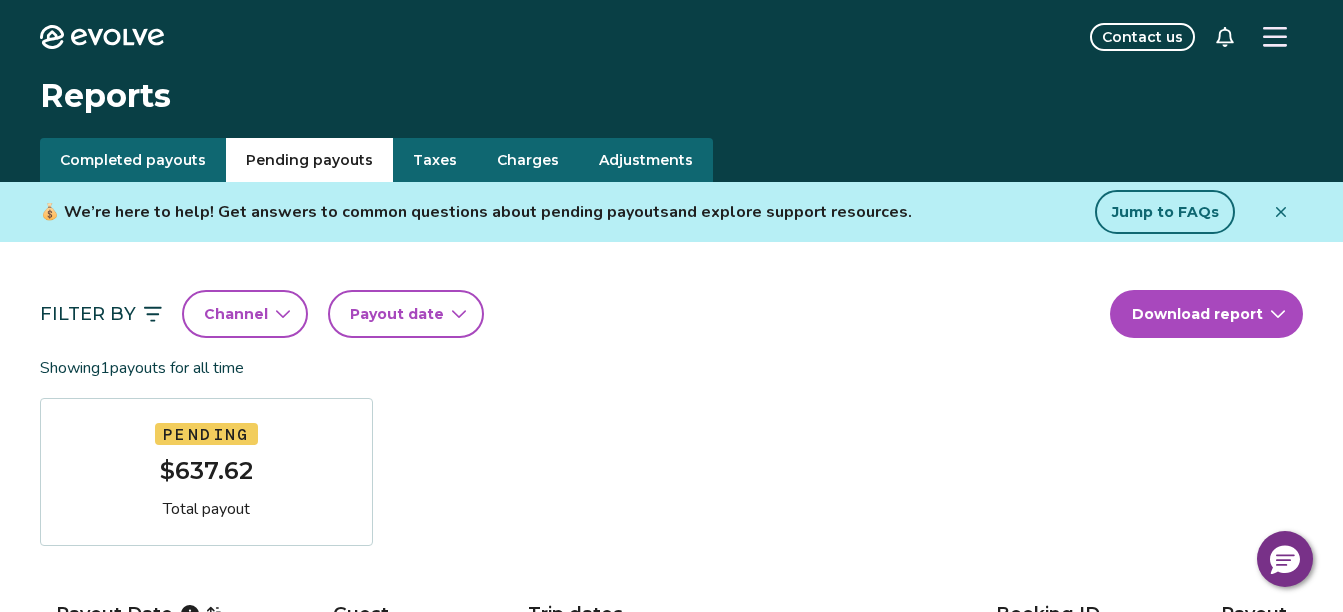 click on "Taxes" at bounding box center [435, 160] 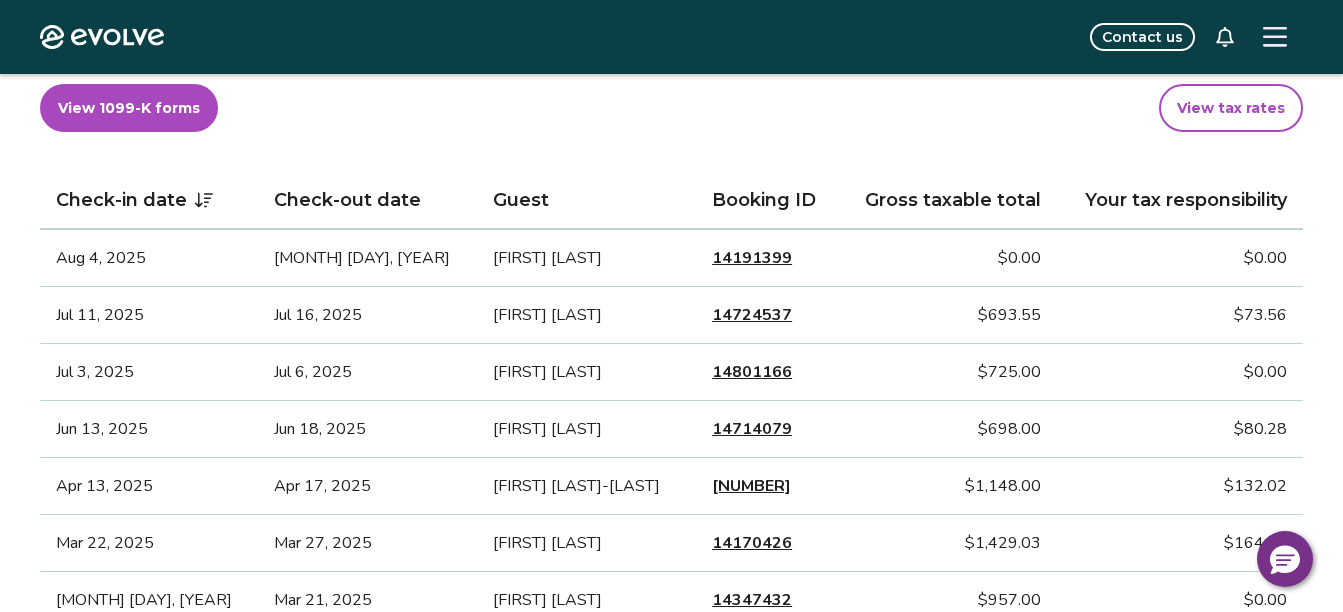 scroll, scrollTop: 500, scrollLeft: 0, axis: vertical 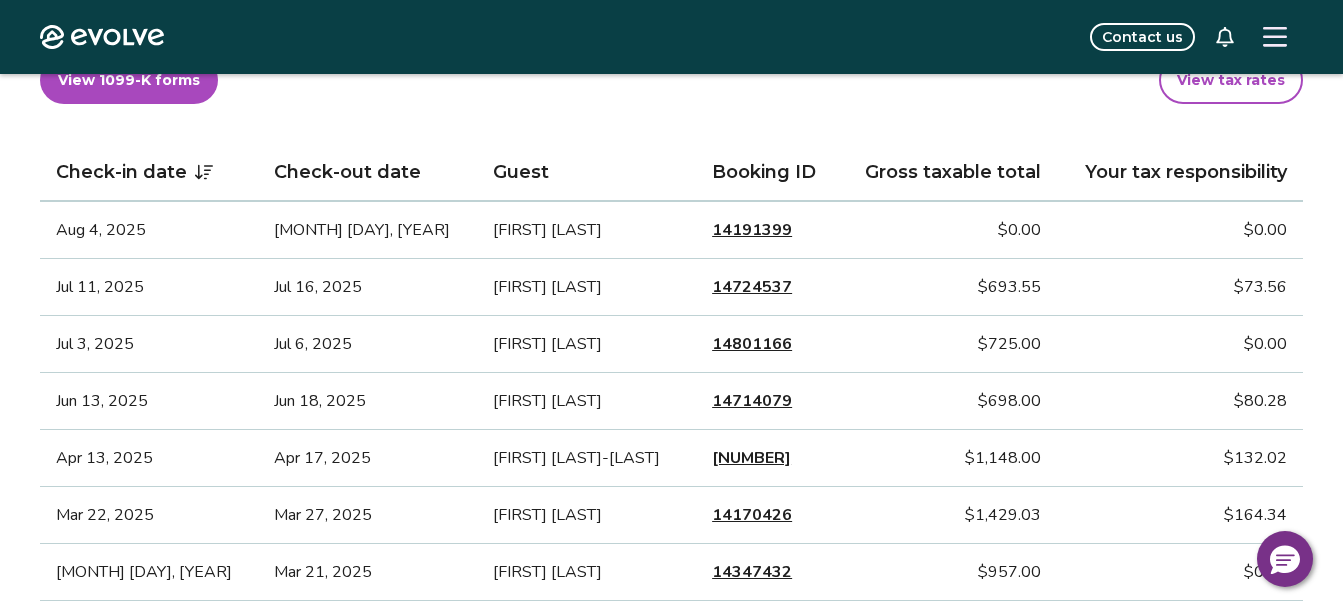 click on "14191399" at bounding box center [752, 230] 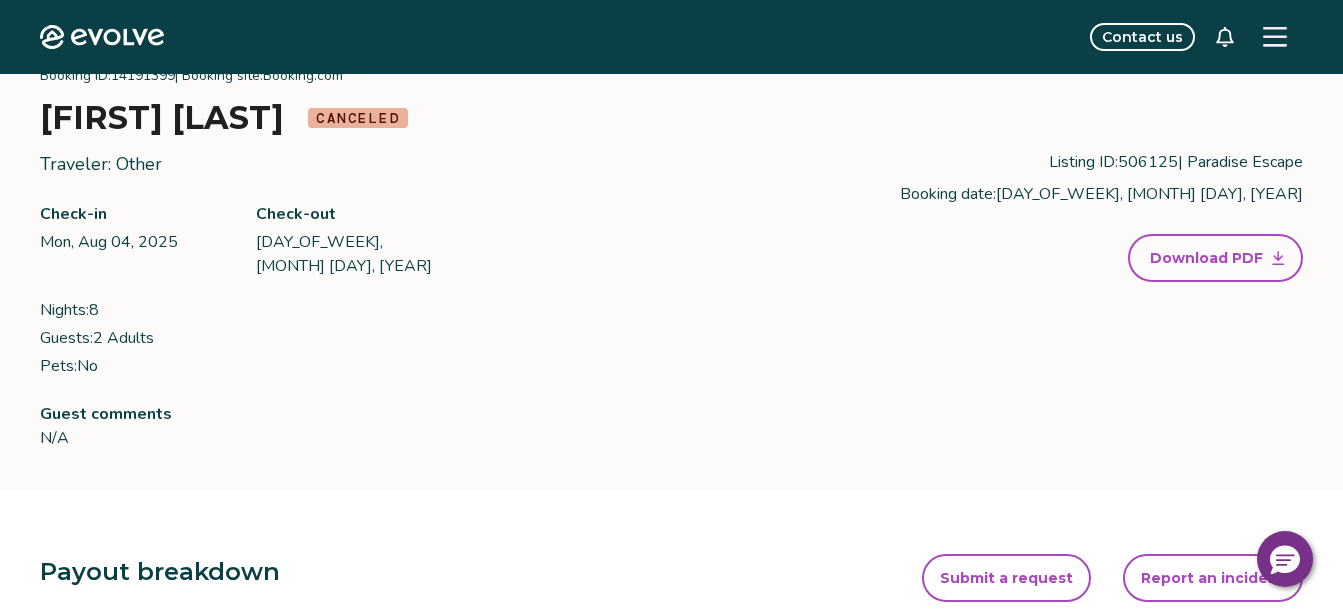 scroll, scrollTop: 0, scrollLeft: 0, axis: both 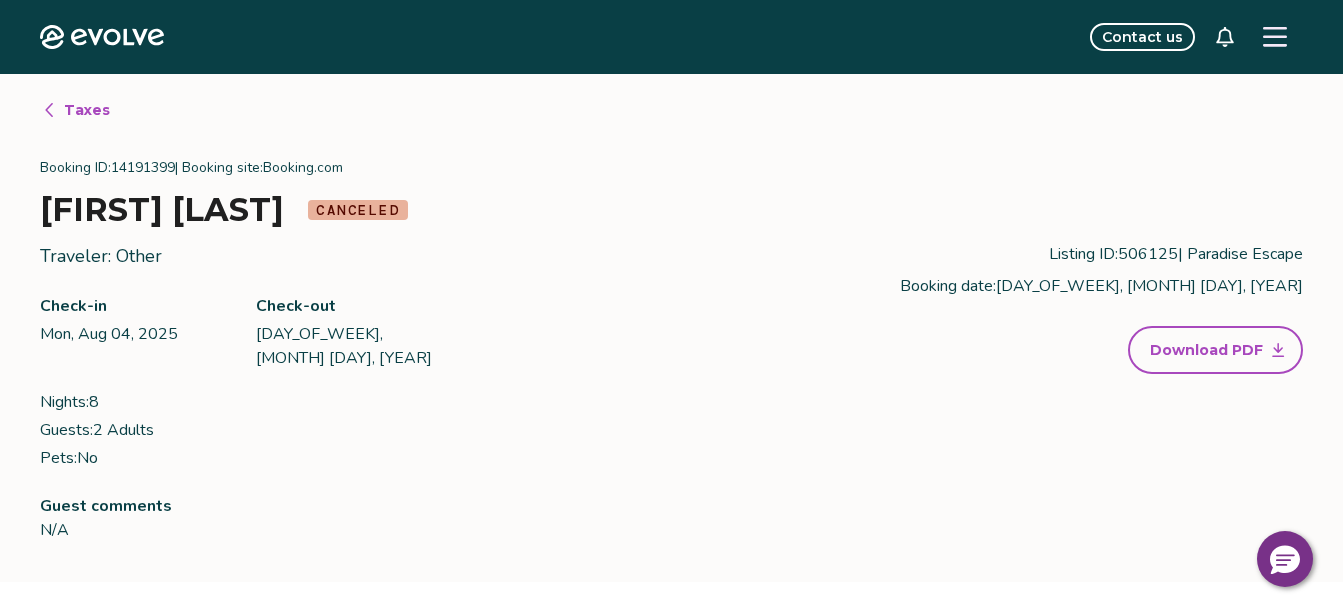 click on "Taxes" at bounding box center [87, 110] 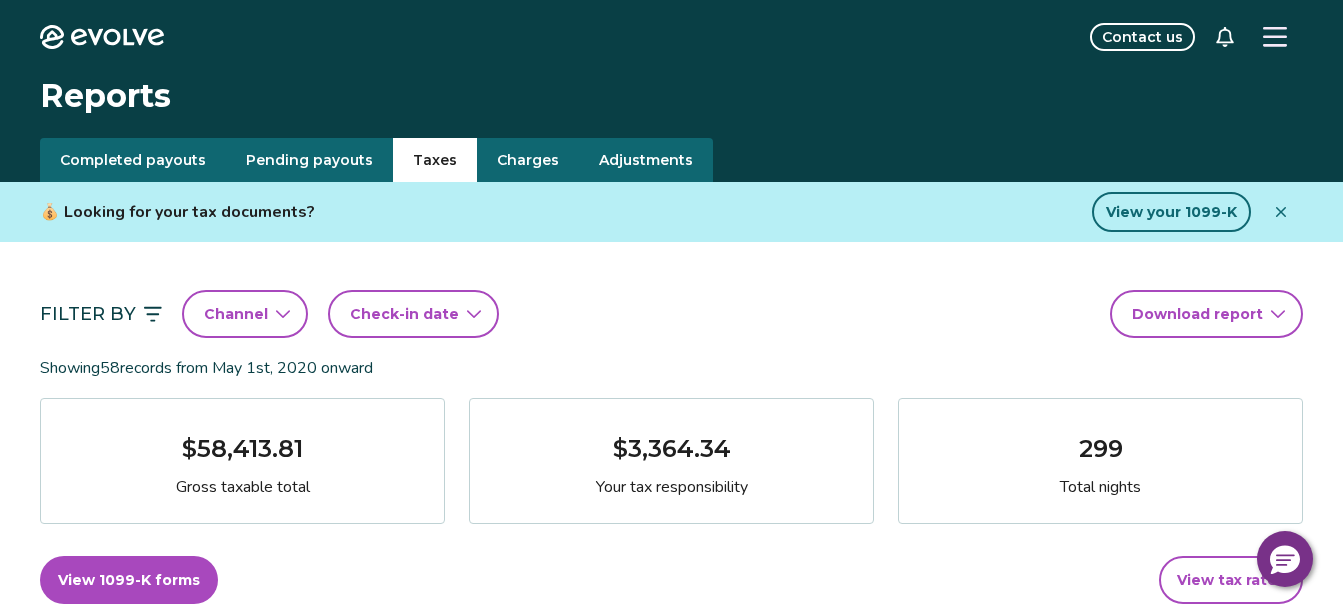 click on "Charges" at bounding box center [528, 160] 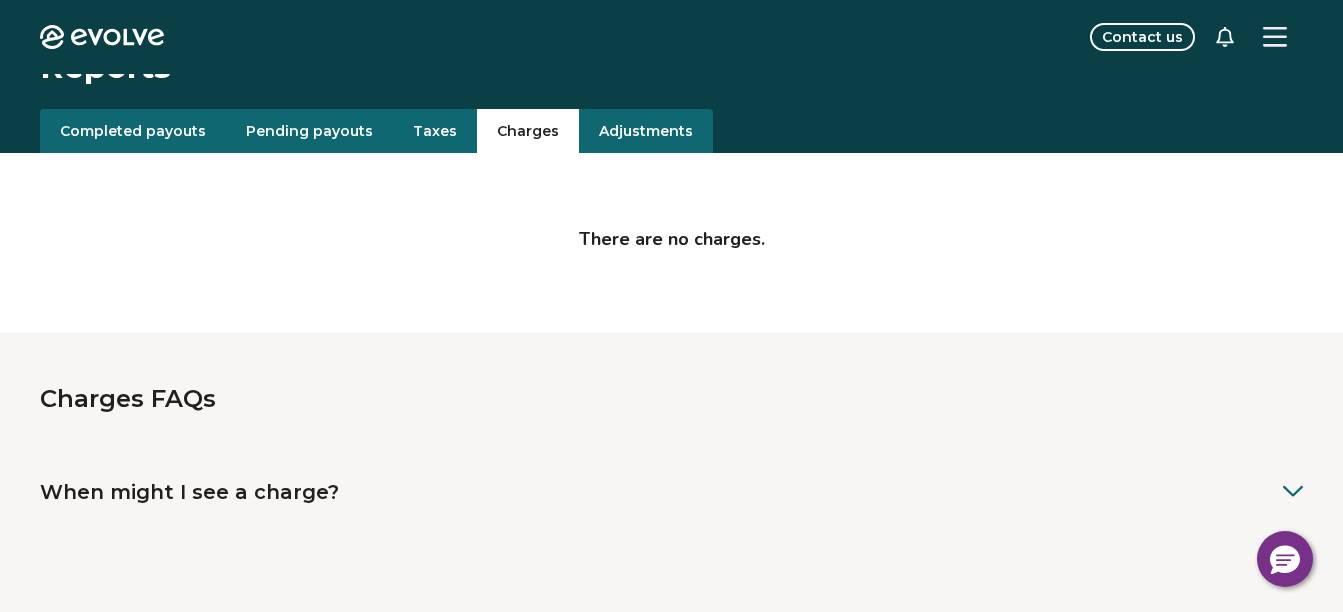 scroll, scrollTop: 0, scrollLeft: 0, axis: both 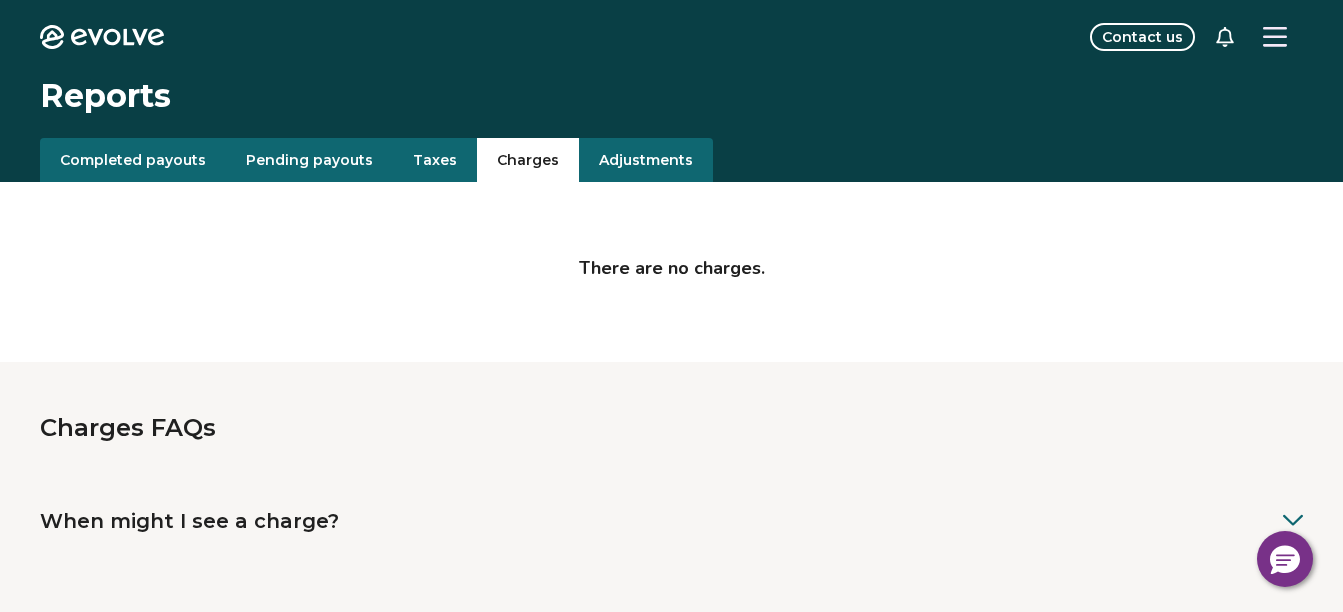 click on "Adjustments" at bounding box center (646, 160) 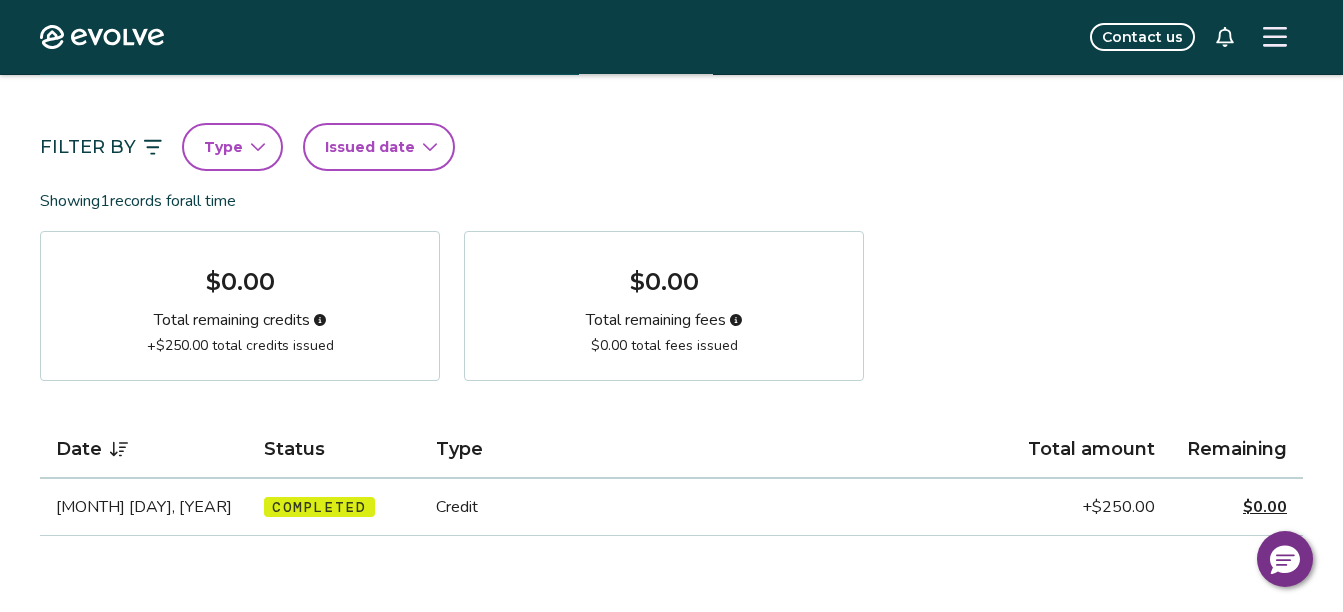 scroll, scrollTop: 0, scrollLeft: 0, axis: both 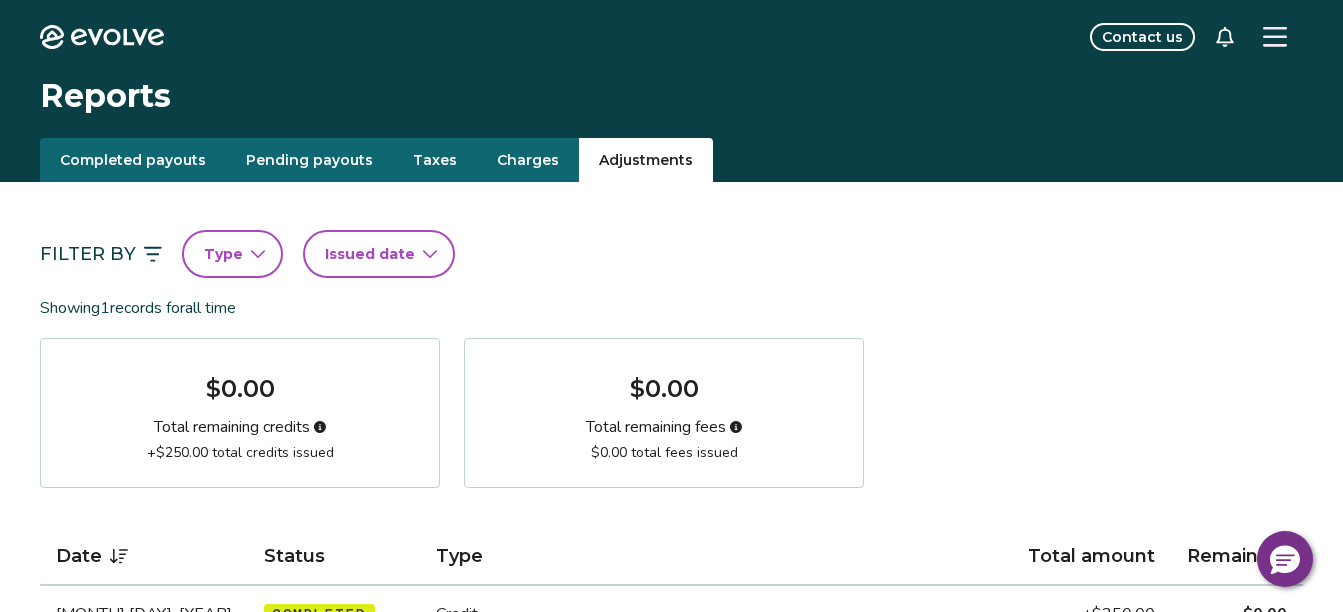 click on "Taxes" at bounding box center [435, 160] 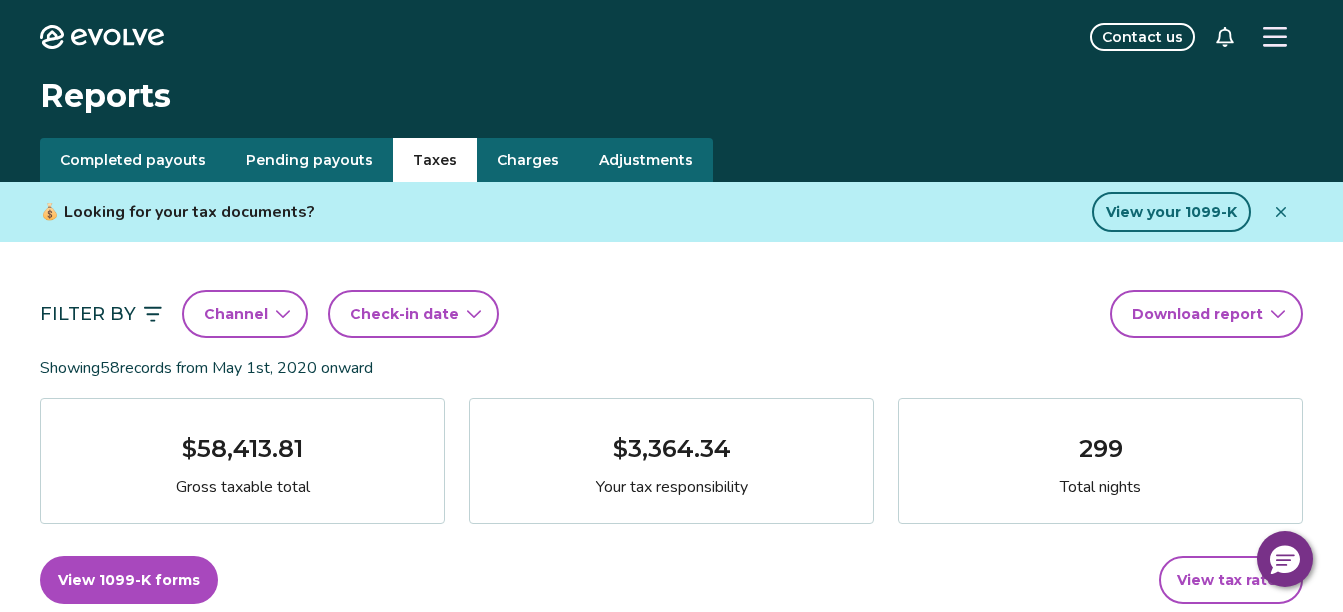 click on "Channel" at bounding box center (236, 314) 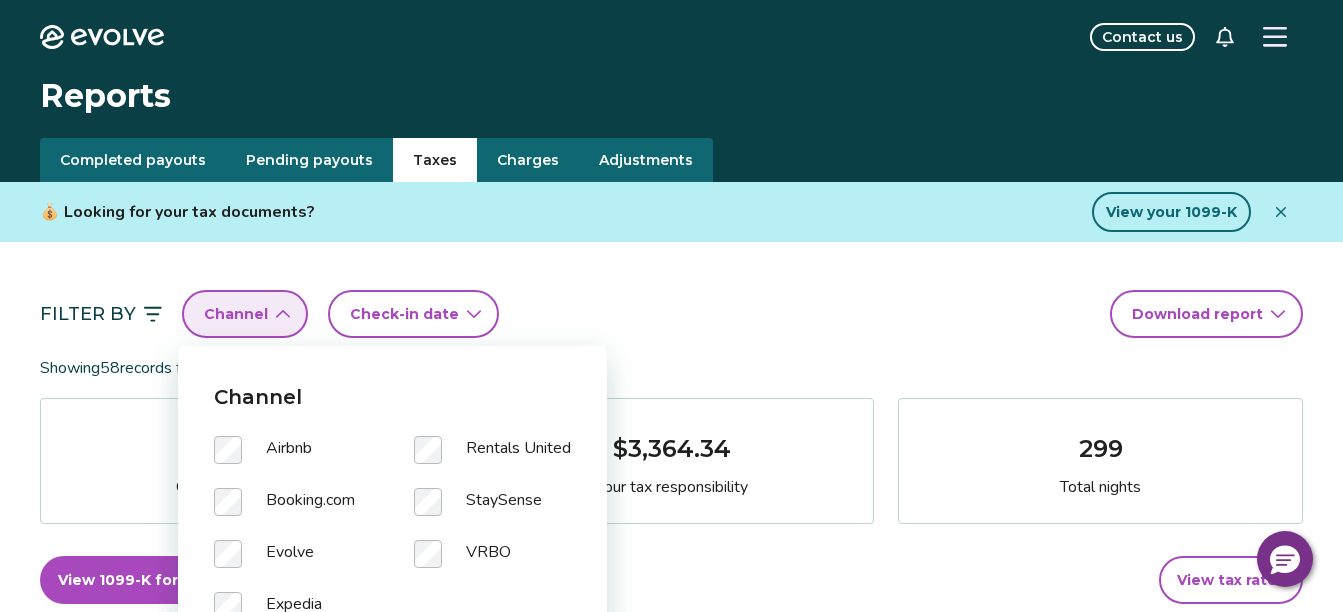 click on "Channel" at bounding box center [236, 314] 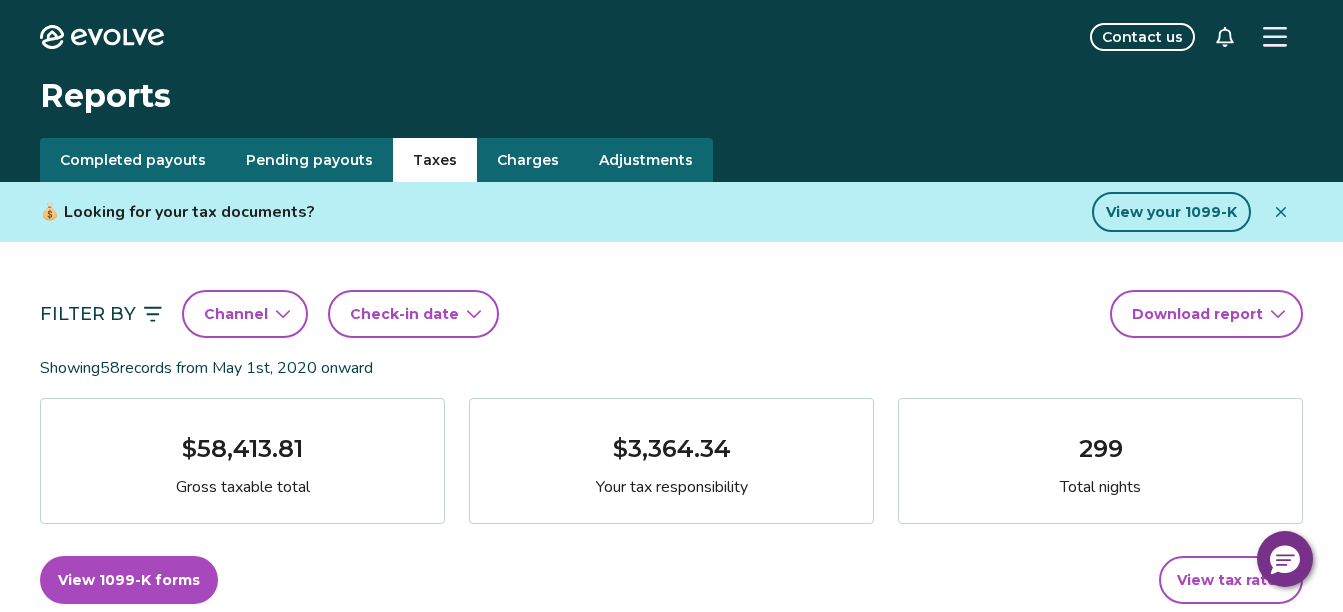 click 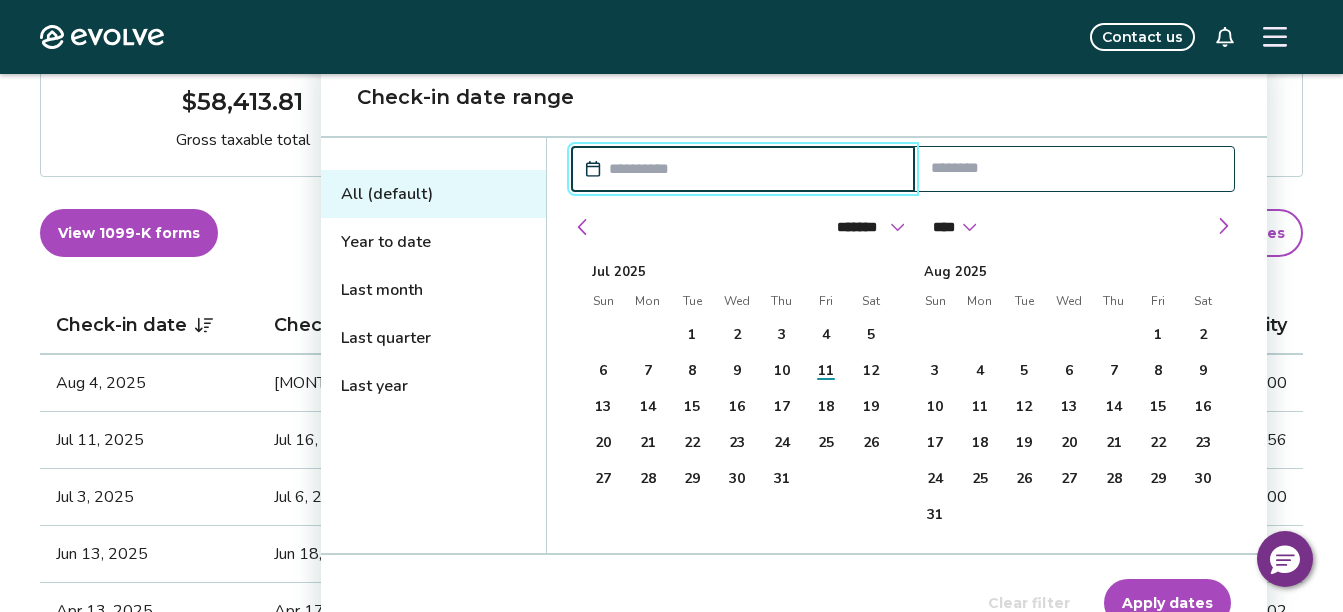 scroll, scrollTop: 300, scrollLeft: 0, axis: vertical 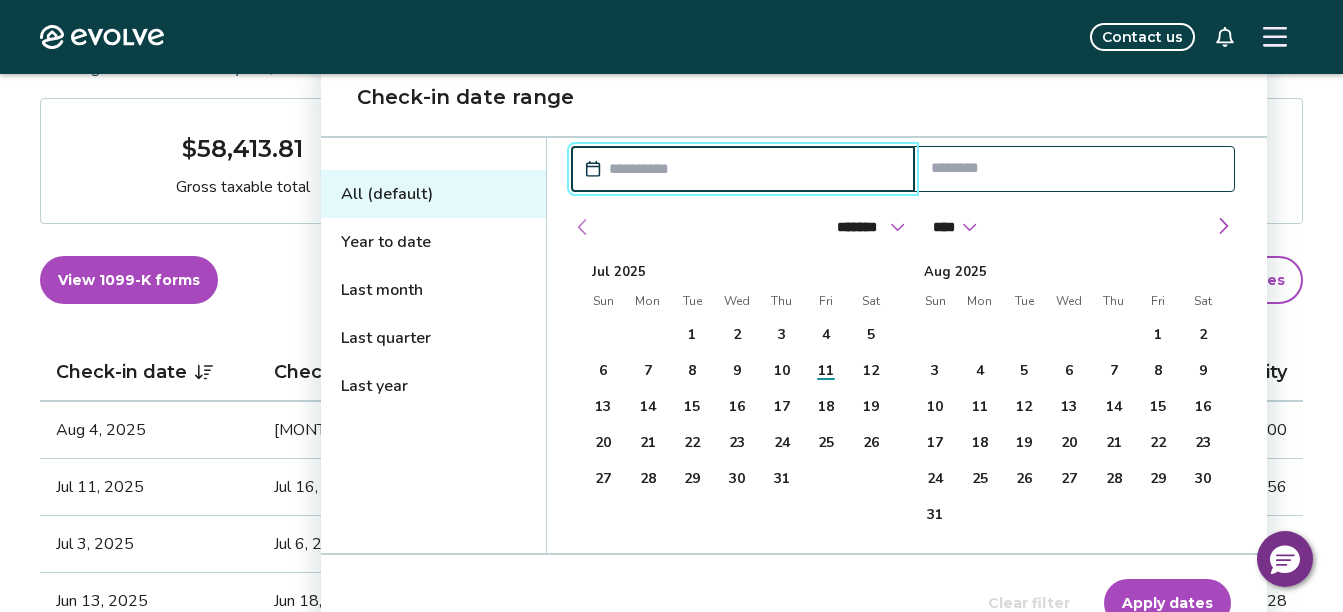 click at bounding box center [583, 227] 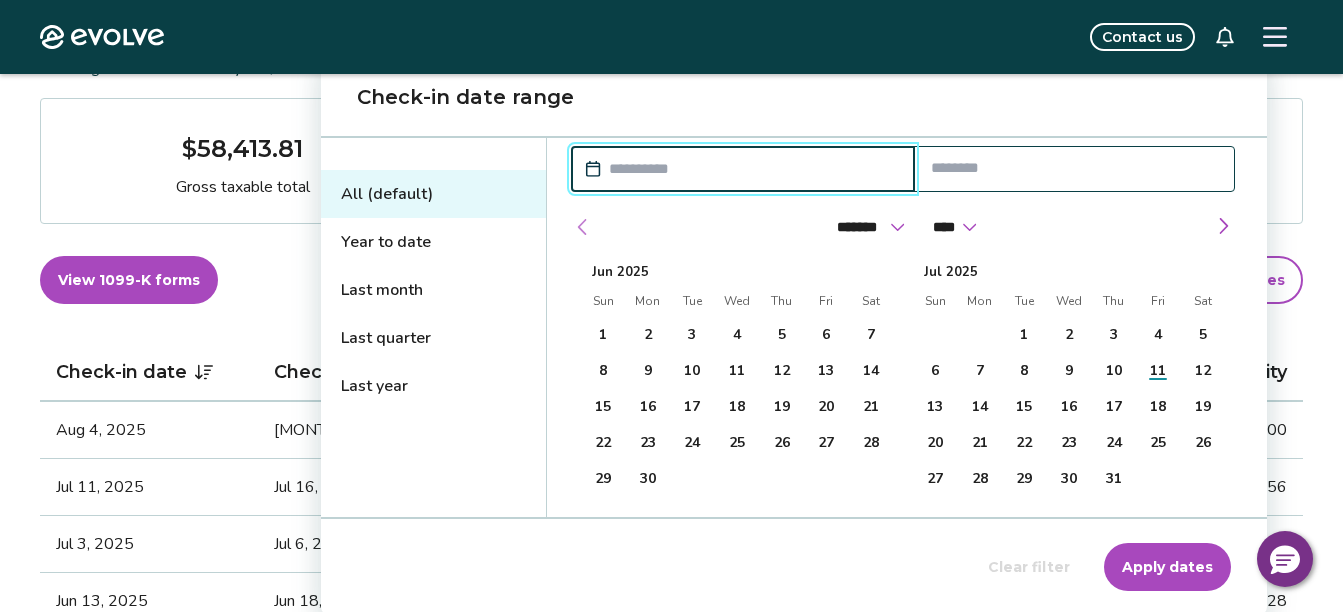 click at bounding box center [583, 227] 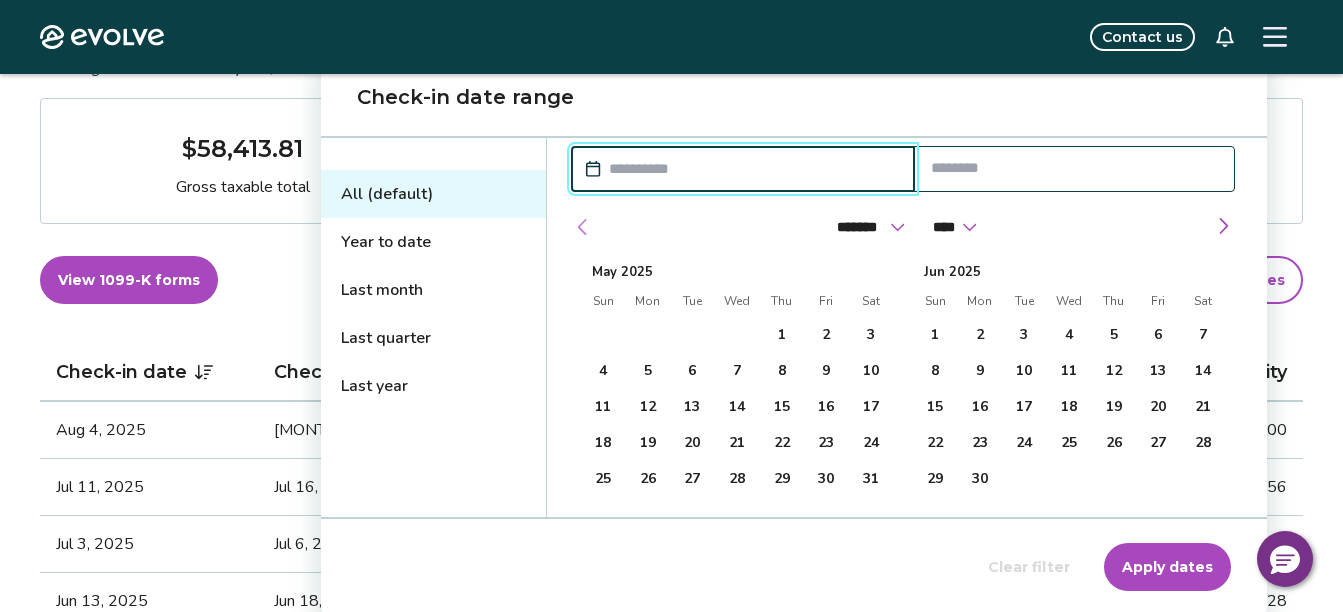 click at bounding box center [583, 227] 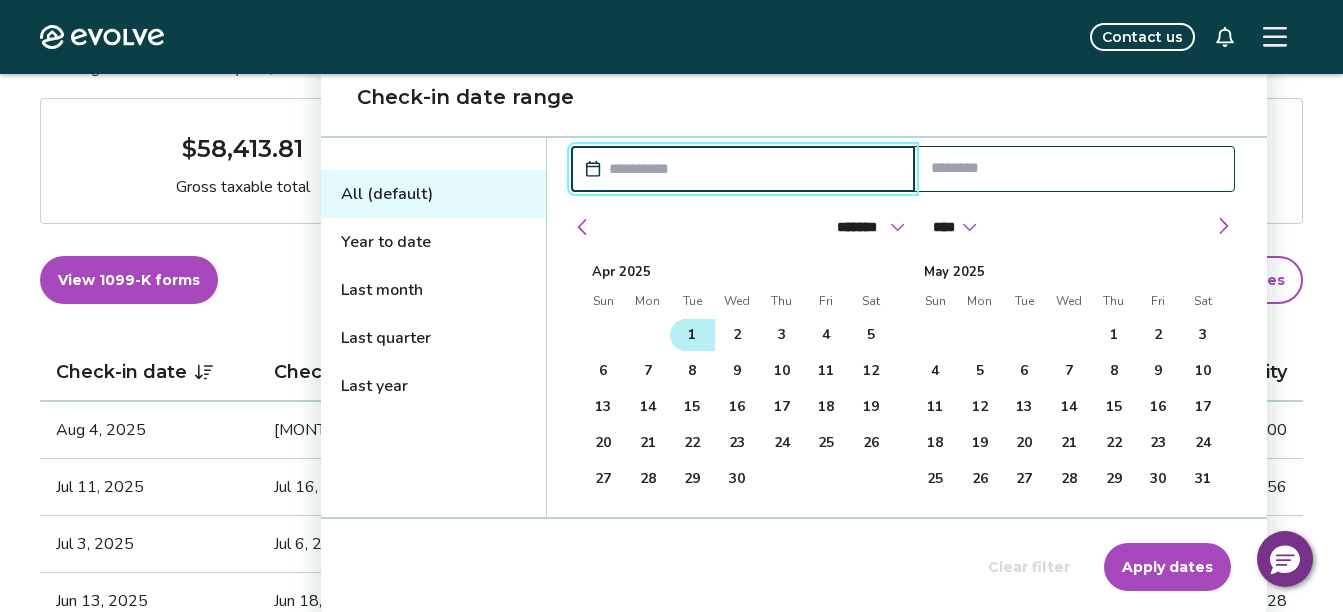 click on "1" at bounding box center [692, 335] 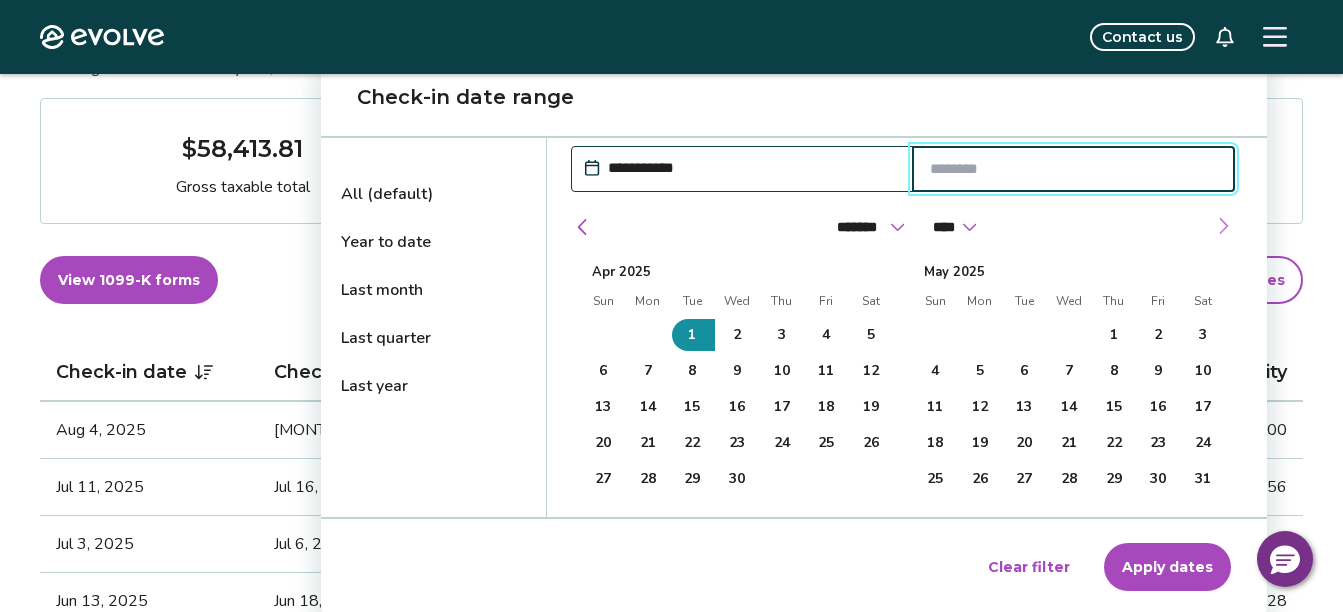 click at bounding box center [1223, 226] 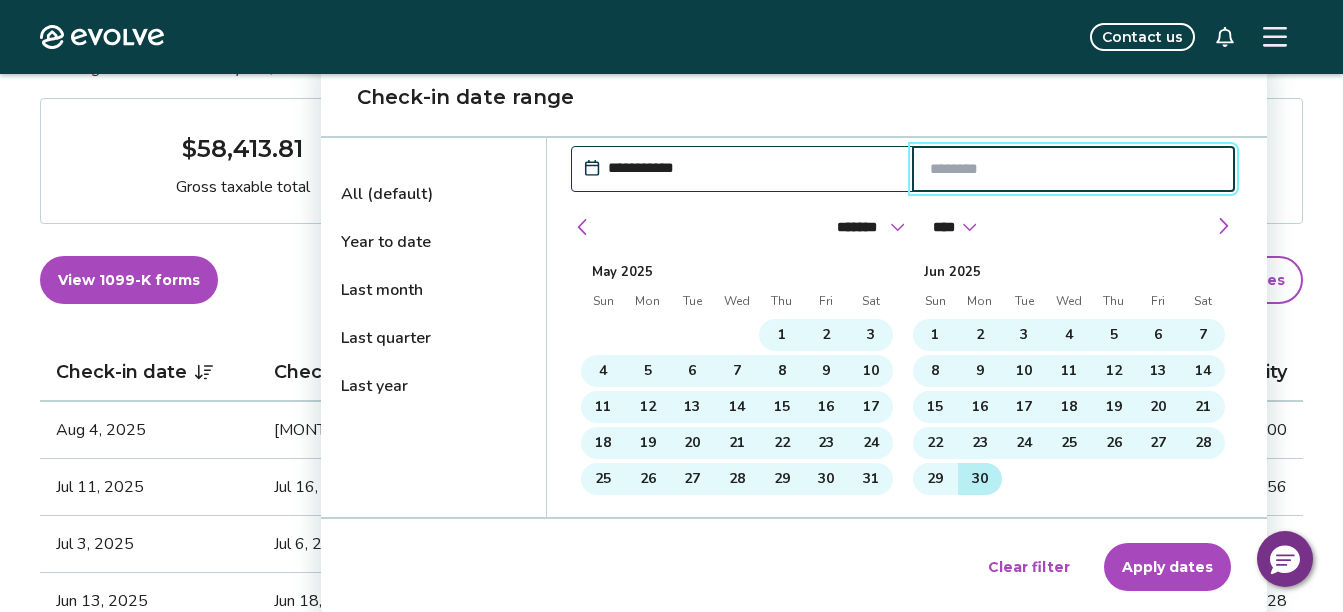 click on "30" at bounding box center [980, 479] 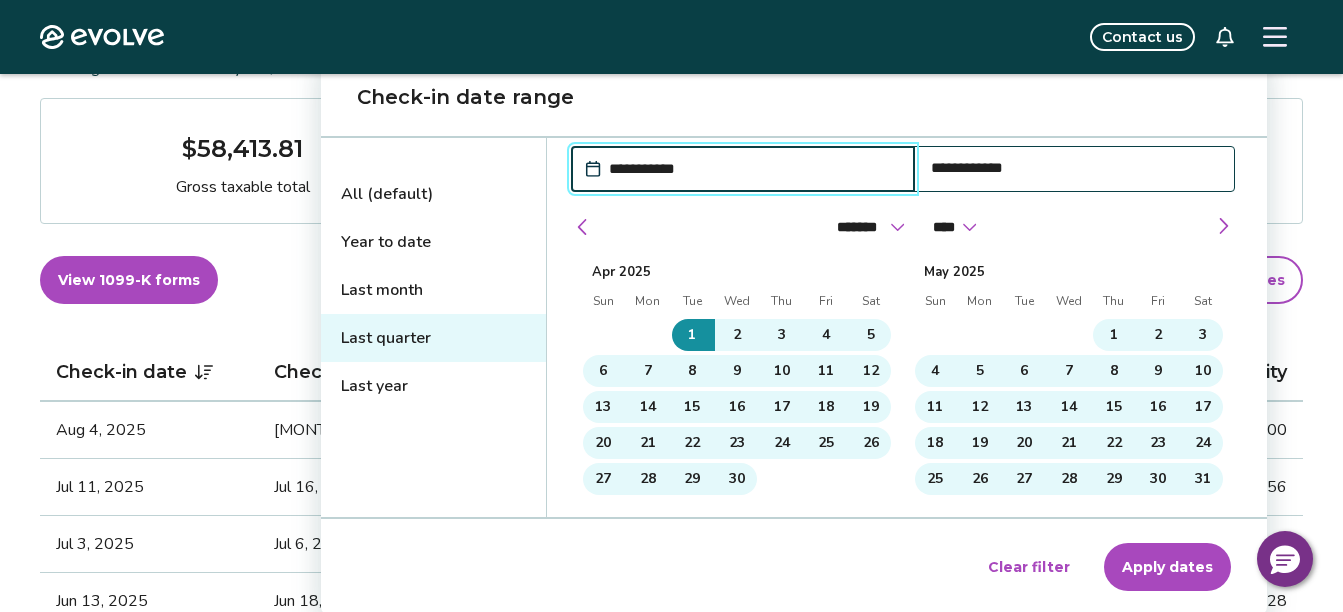 click on "Apply dates" at bounding box center [1167, 567] 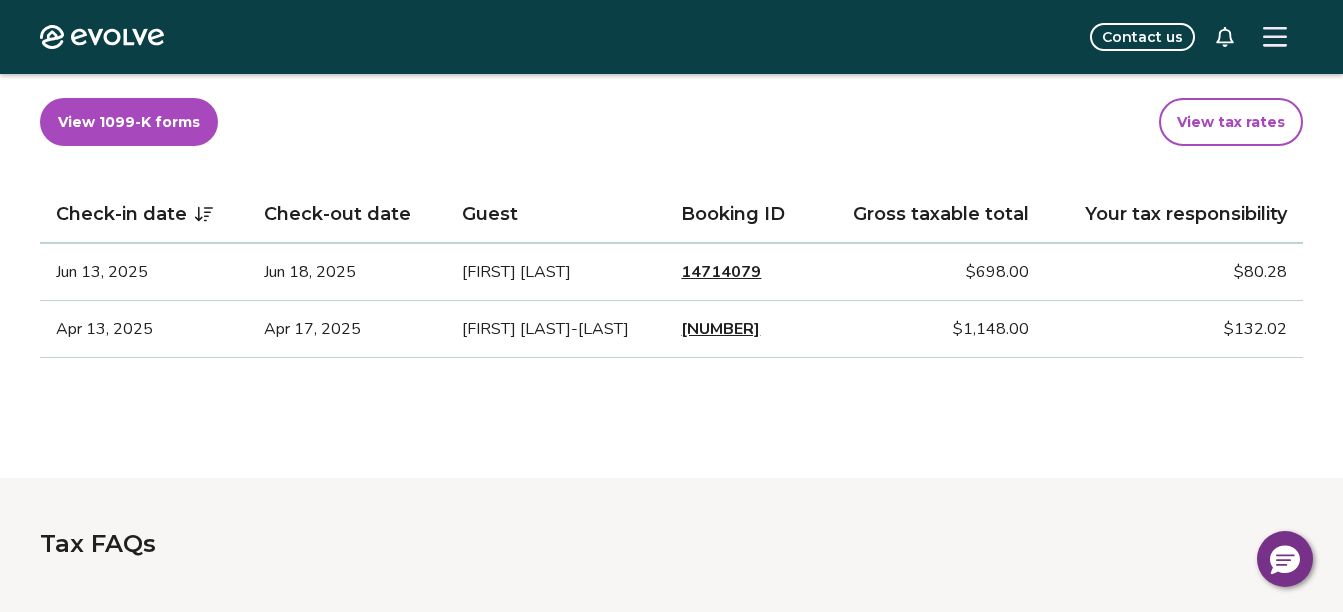 scroll, scrollTop: 490, scrollLeft: 0, axis: vertical 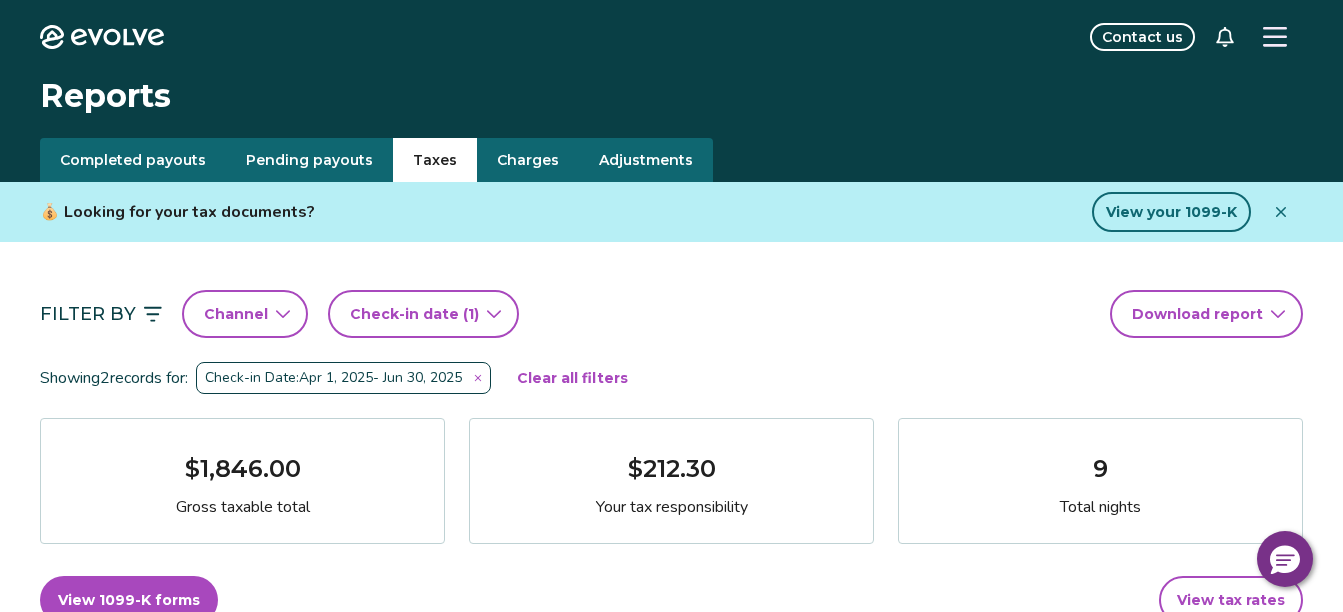 click on "Check-in date (1)" at bounding box center (423, 314) 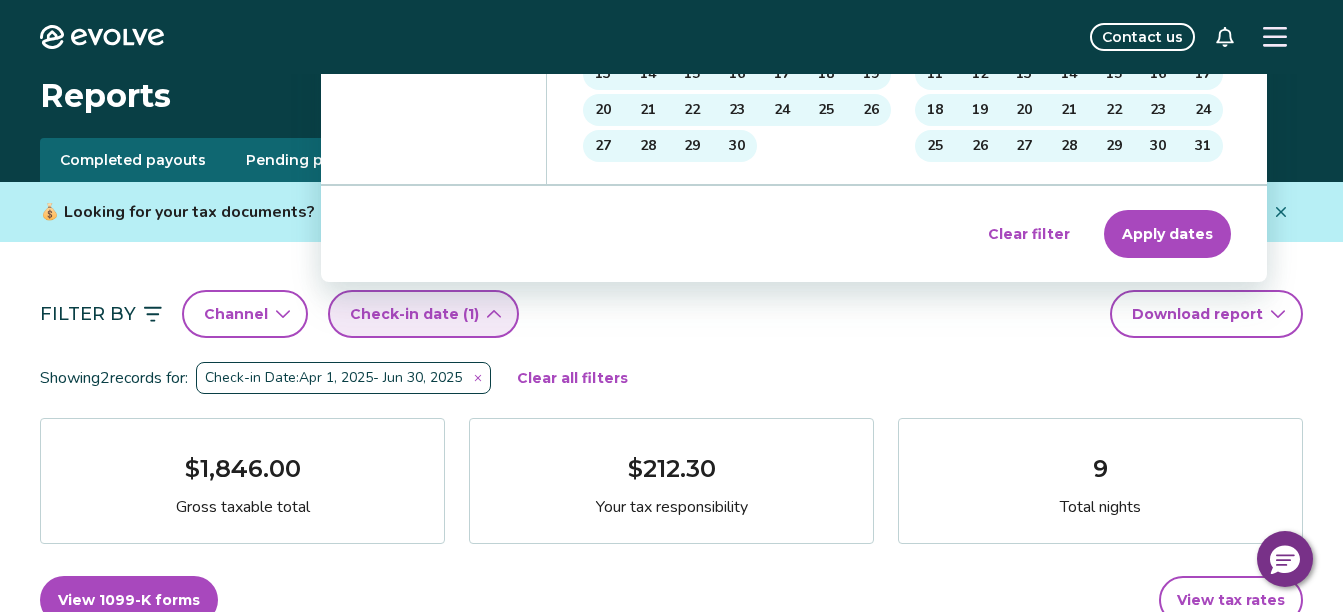 click on "Clear filter" at bounding box center [1029, 234] 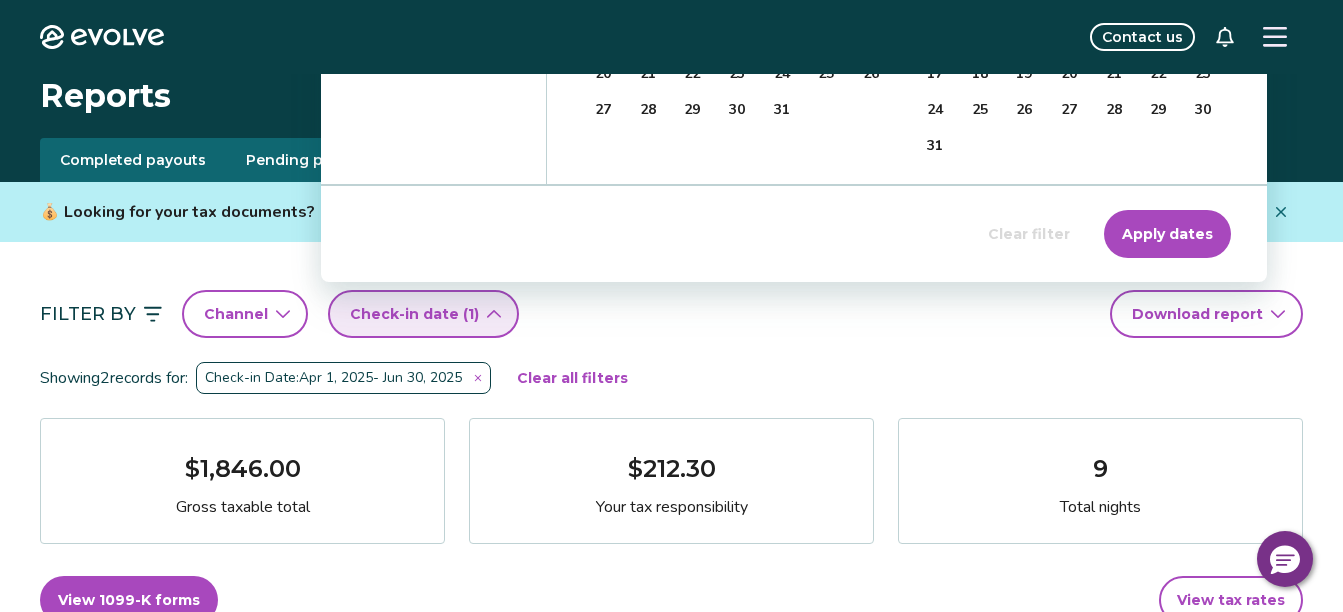 click on "Showing  2  records   for: Check-in Date:  [MONTH] [DAY], [YEAR]  -   [MONTH] [DAY], [YEAR] Clear all filters" at bounding box center [671, 378] 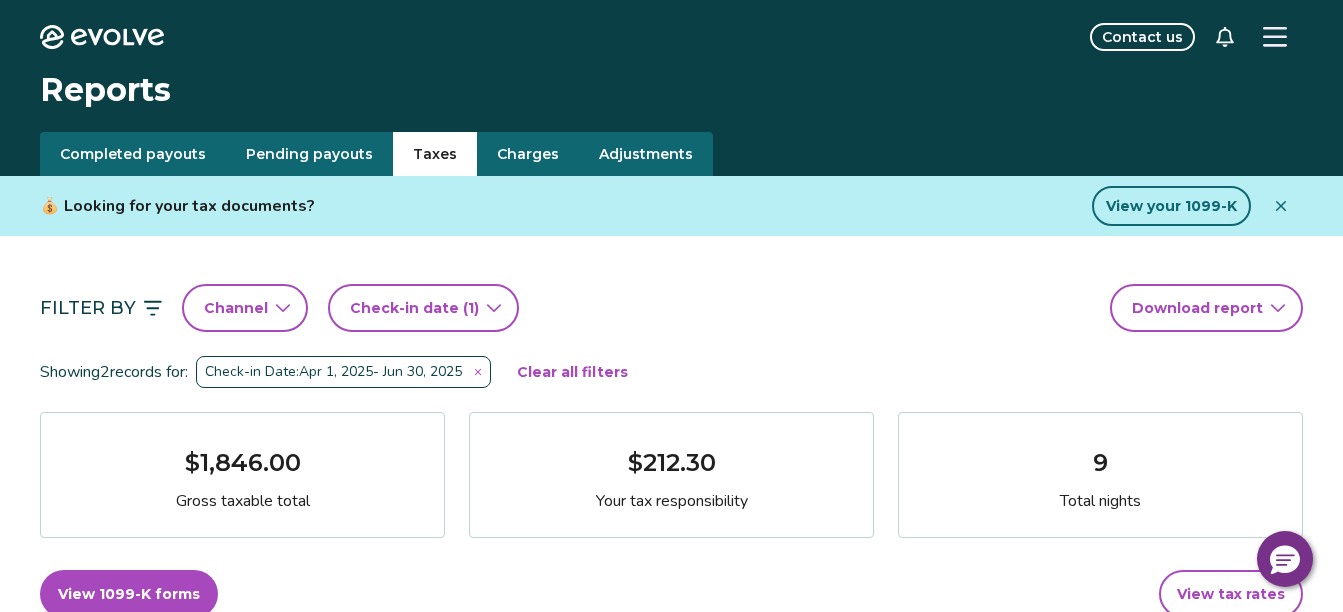 scroll, scrollTop: 0, scrollLeft: 0, axis: both 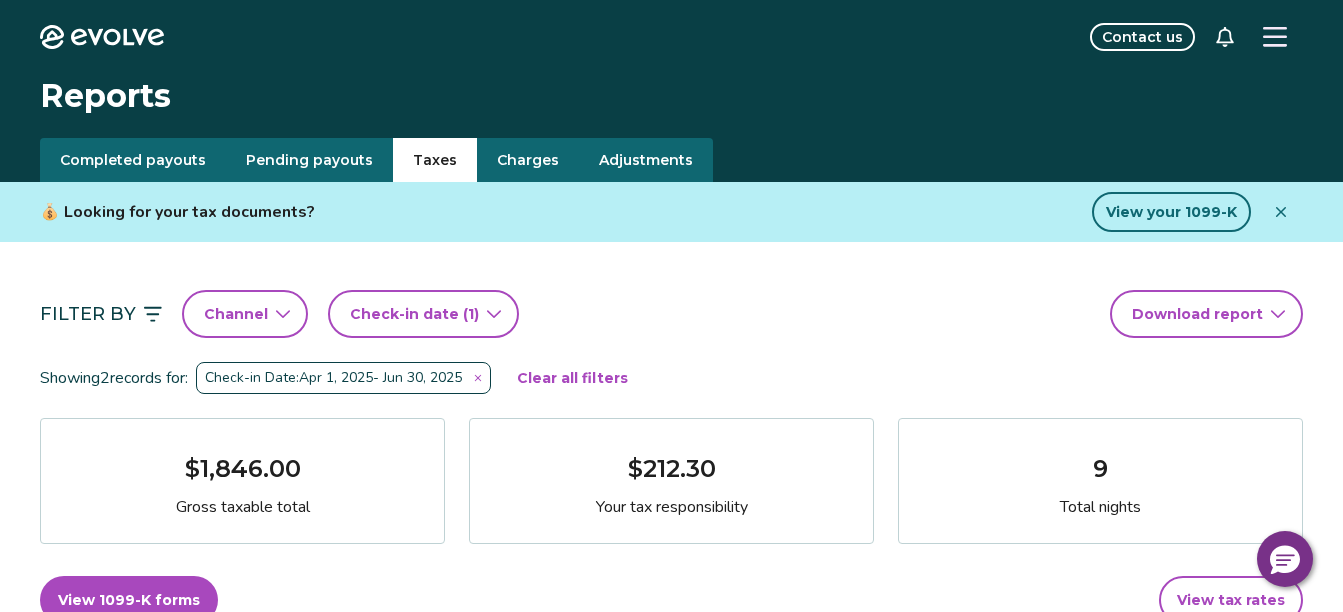 click 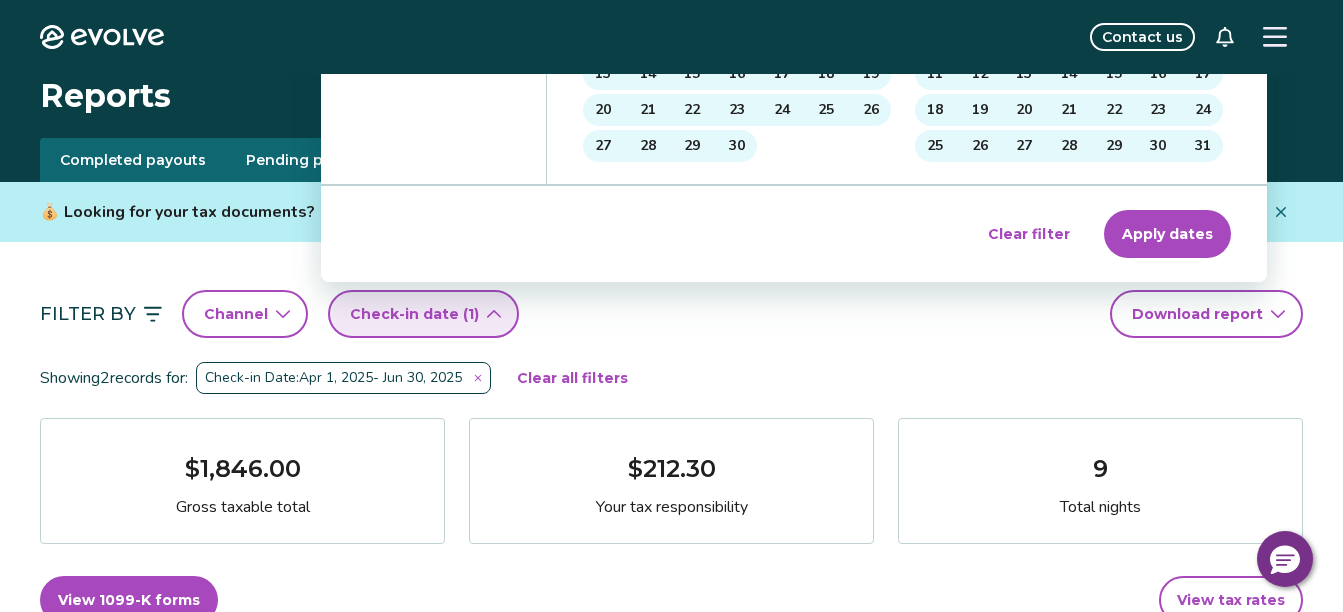 click on "Clear filter" at bounding box center [1029, 234] 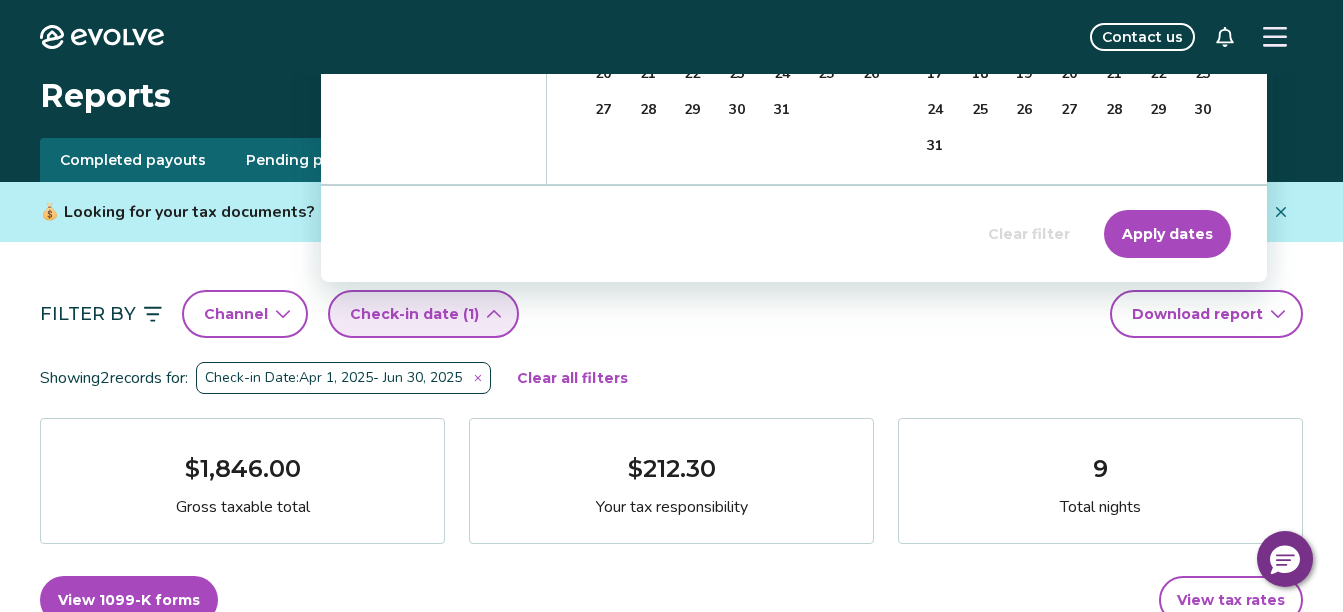 click on "Apply dates" at bounding box center [1167, 234] 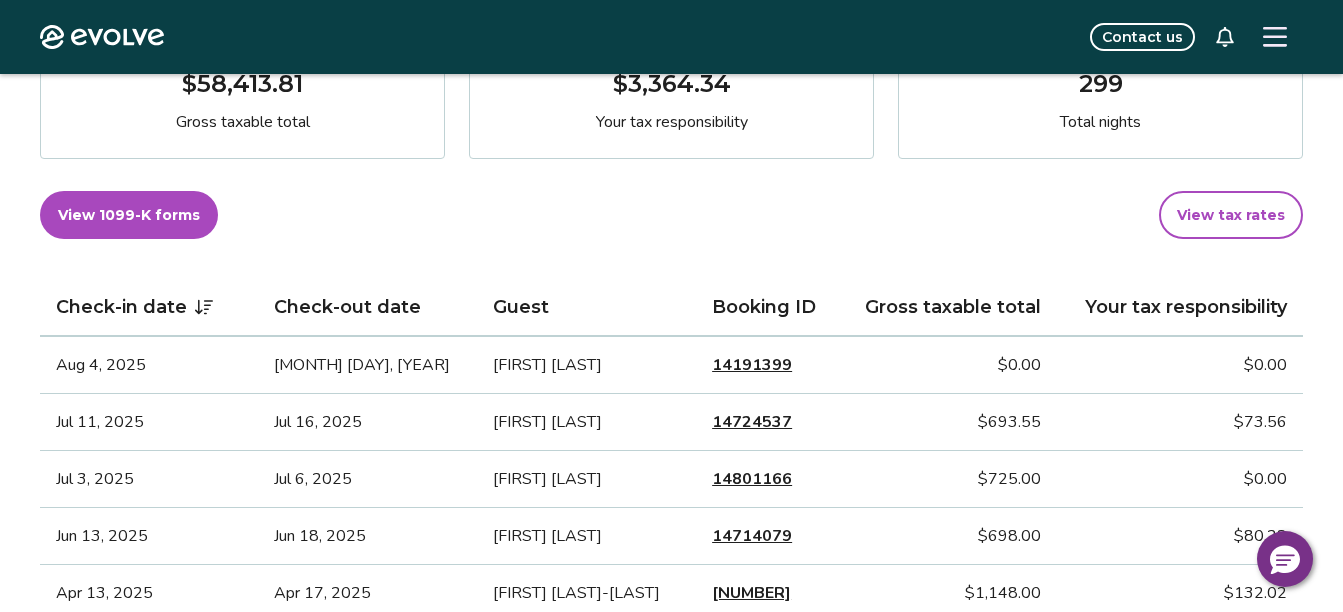 scroll, scrollTop: 400, scrollLeft: 0, axis: vertical 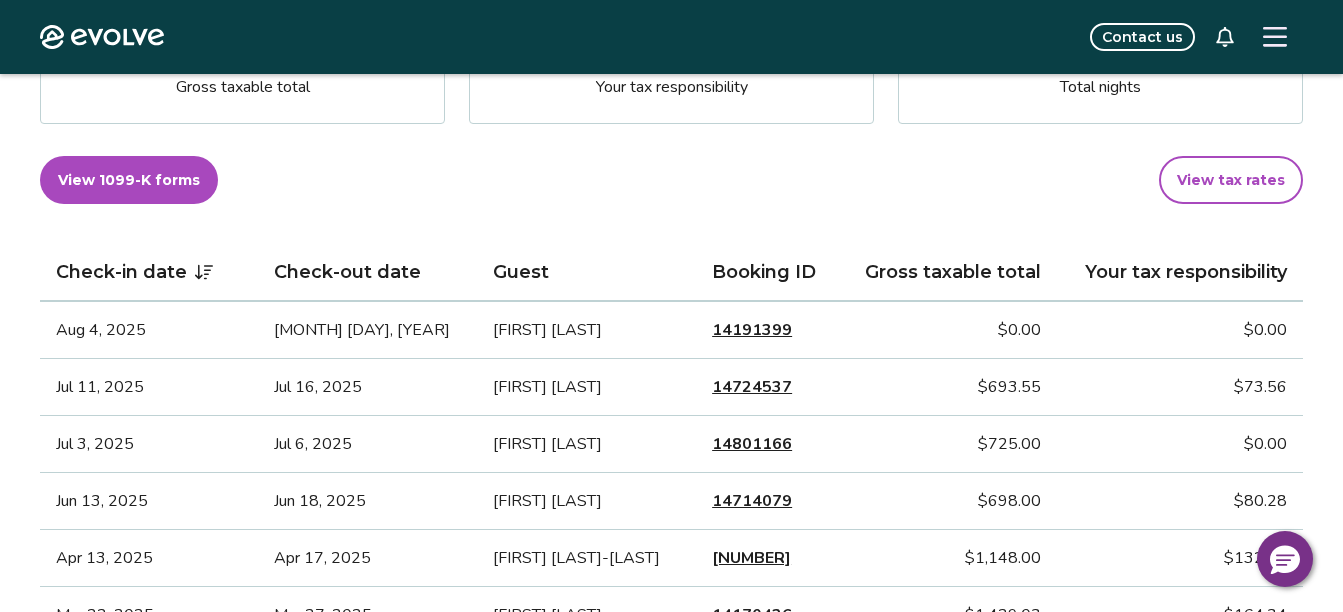 click on "14191399" at bounding box center [752, 330] 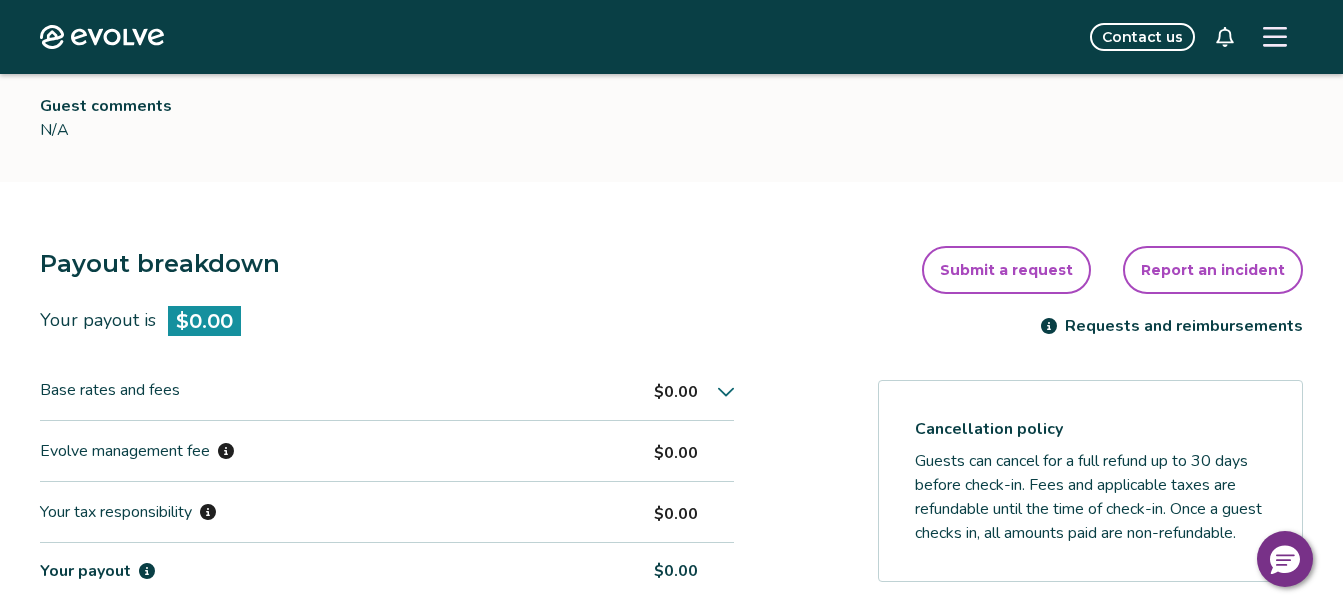 scroll, scrollTop: 500, scrollLeft: 0, axis: vertical 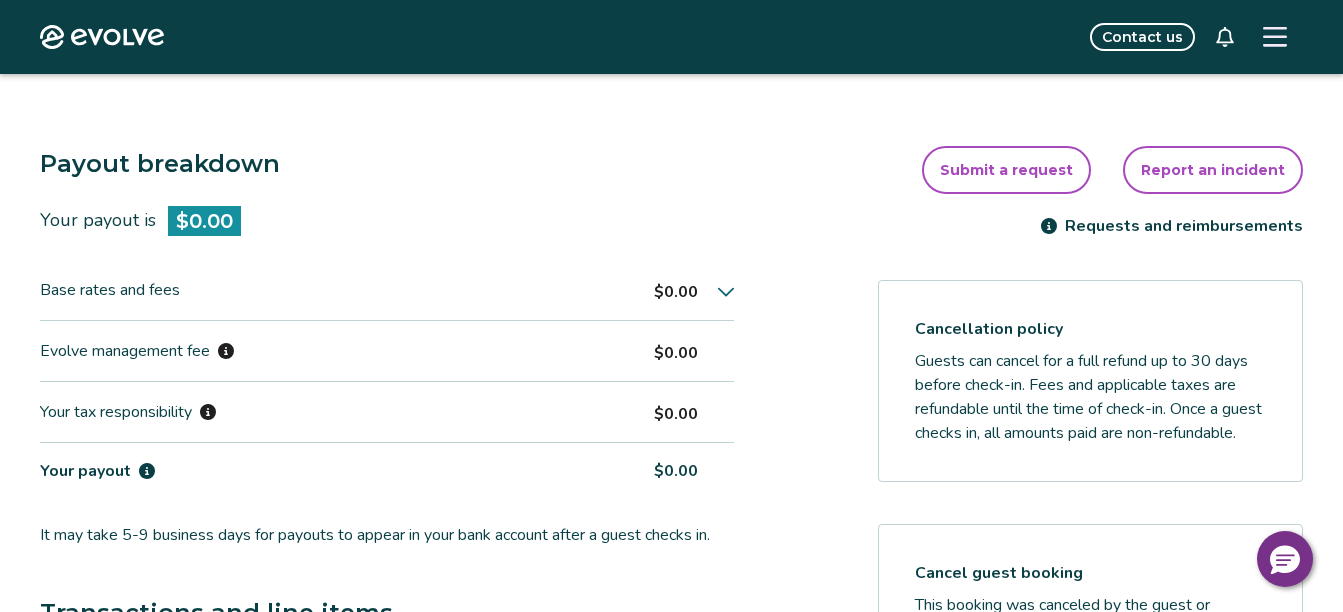 click 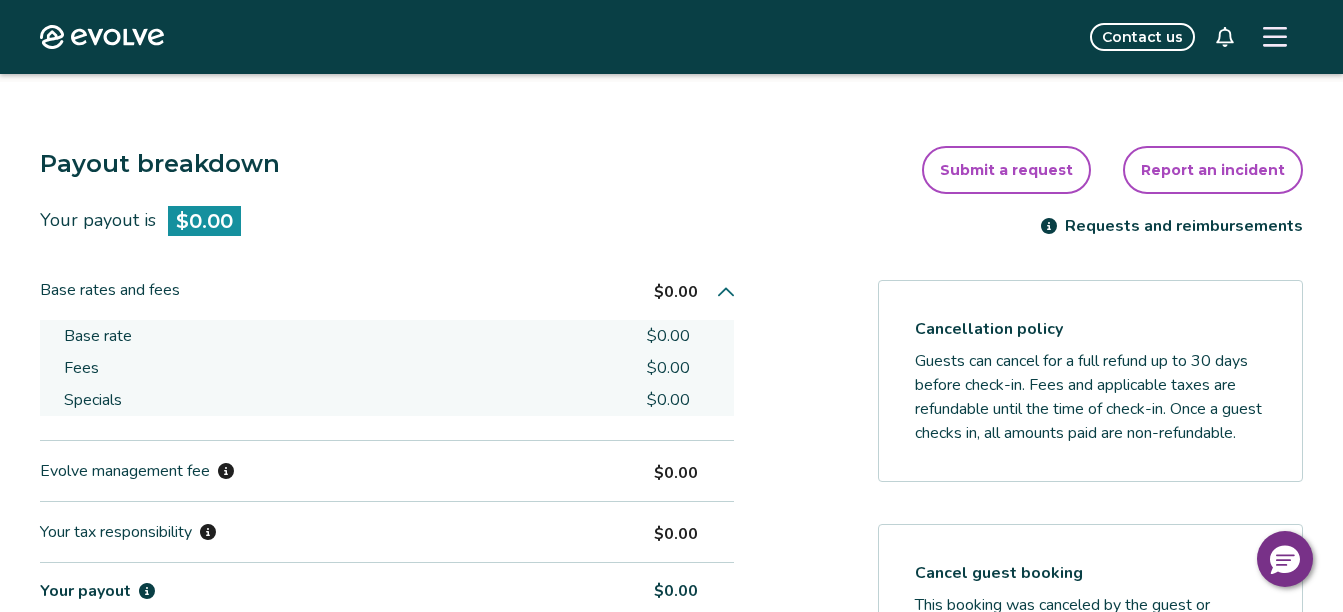 click 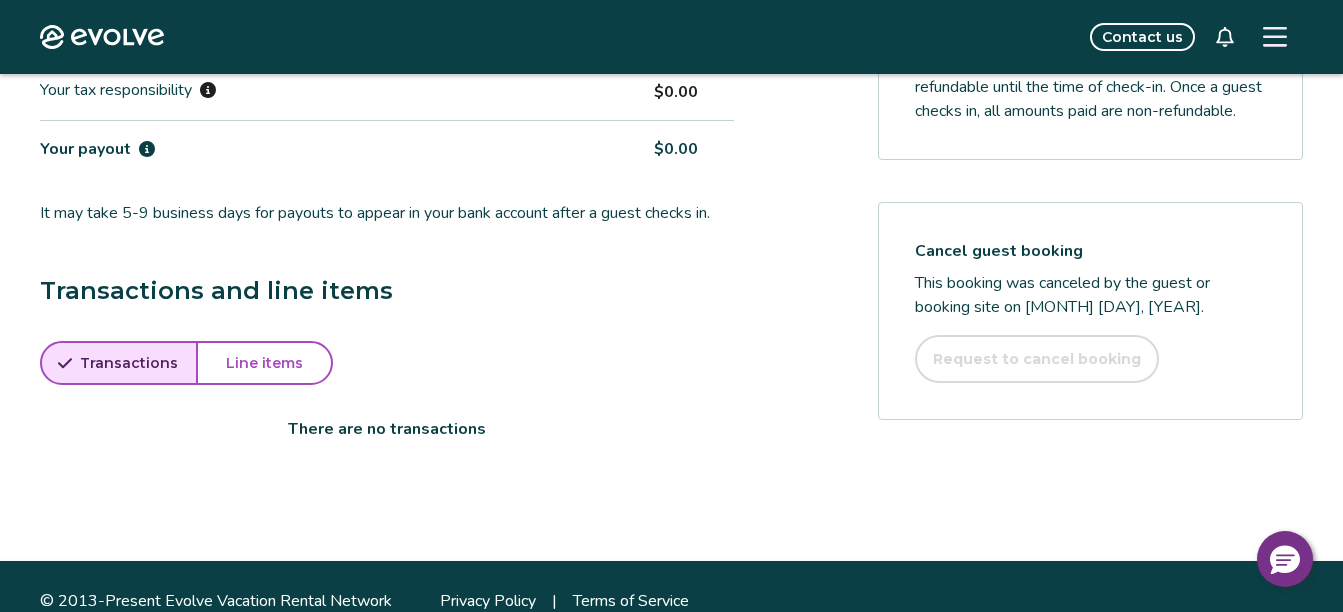 scroll, scrollTop: 827, scrollLeft: 0, axis: vertical 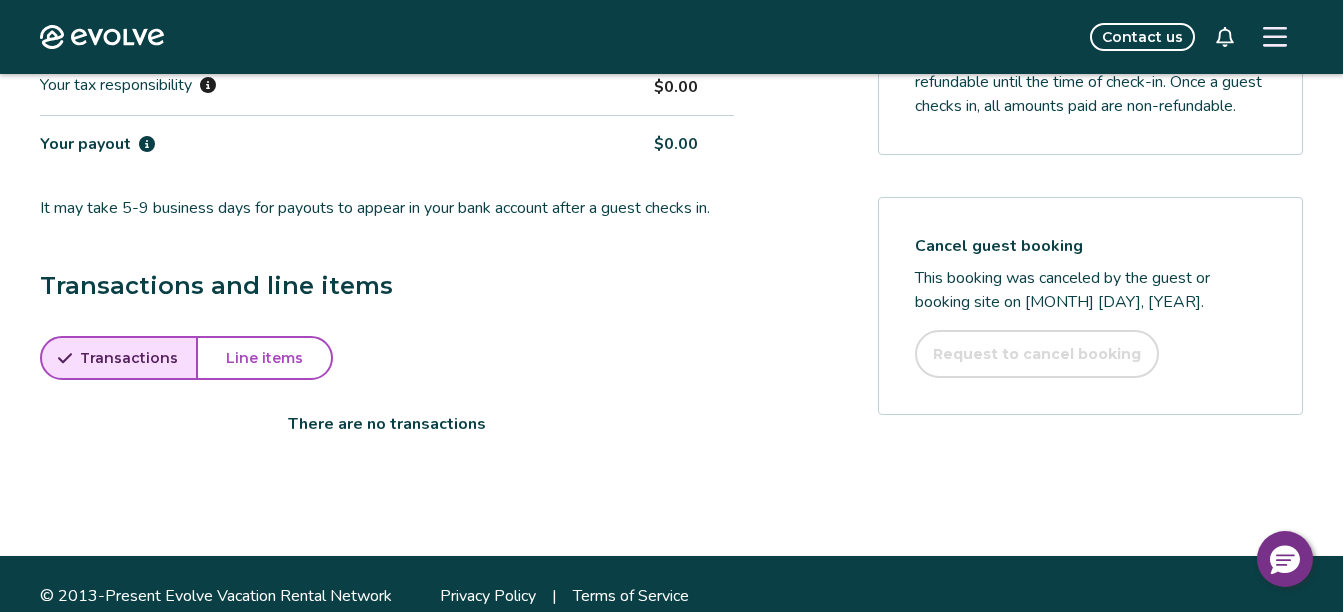 click on "Payout breakdown Your payout is [CURRENCY] Base rates and fees [CURRENCY] Evolve management fee [CURRENCY] Your tax responsibility [CURRENCY] Your payout [CURRENCY] It may take 5-9 business days for payouts to appear in your bank account after a guest checks in. Transactions and line items Transactions Line items There are no transactions Submit a request Report an incident Requests and reimbursements Cancellation policy Guests can cancel for a full refund up to 30 days before check-in. Fees and applicable taxes are refundable until the time of check-in. Once a guest checks in, all amounts paid are non-refundable. Cancel guest booking This booking was canceled by the guest or booking site on   [MONTH] [DAY], [YEAR] . Request to cancel booking" at bounding box center (671, 175) 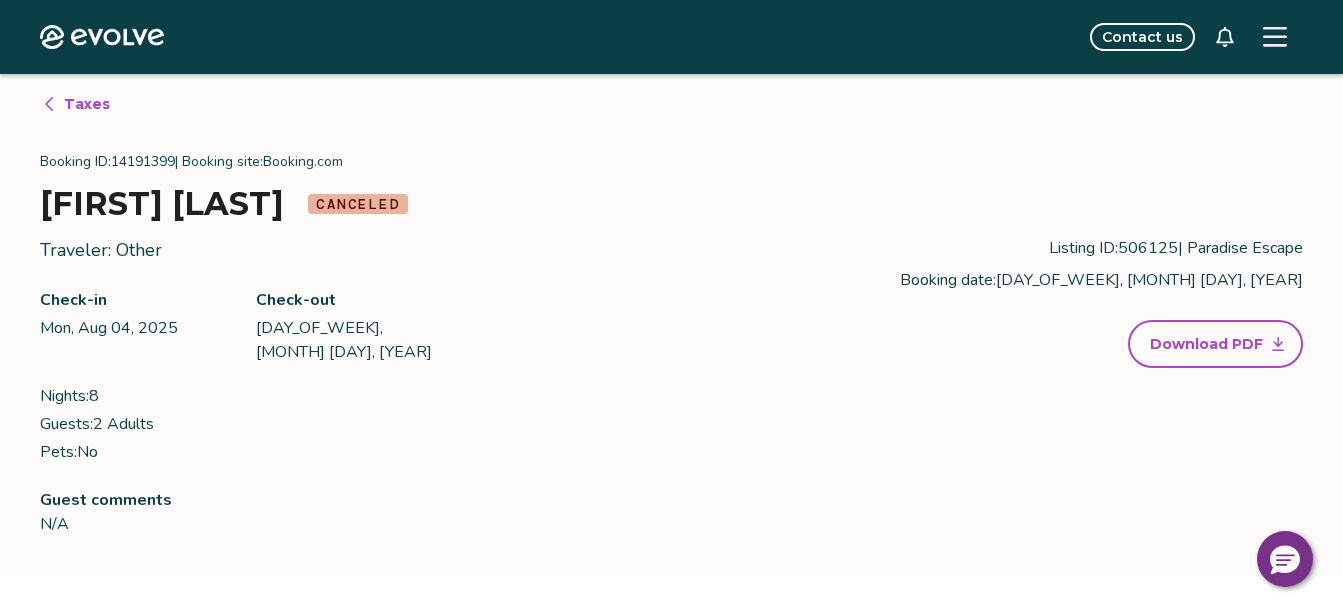 scroll, scrollTop: 0, scrollLeft: 0, axis: both 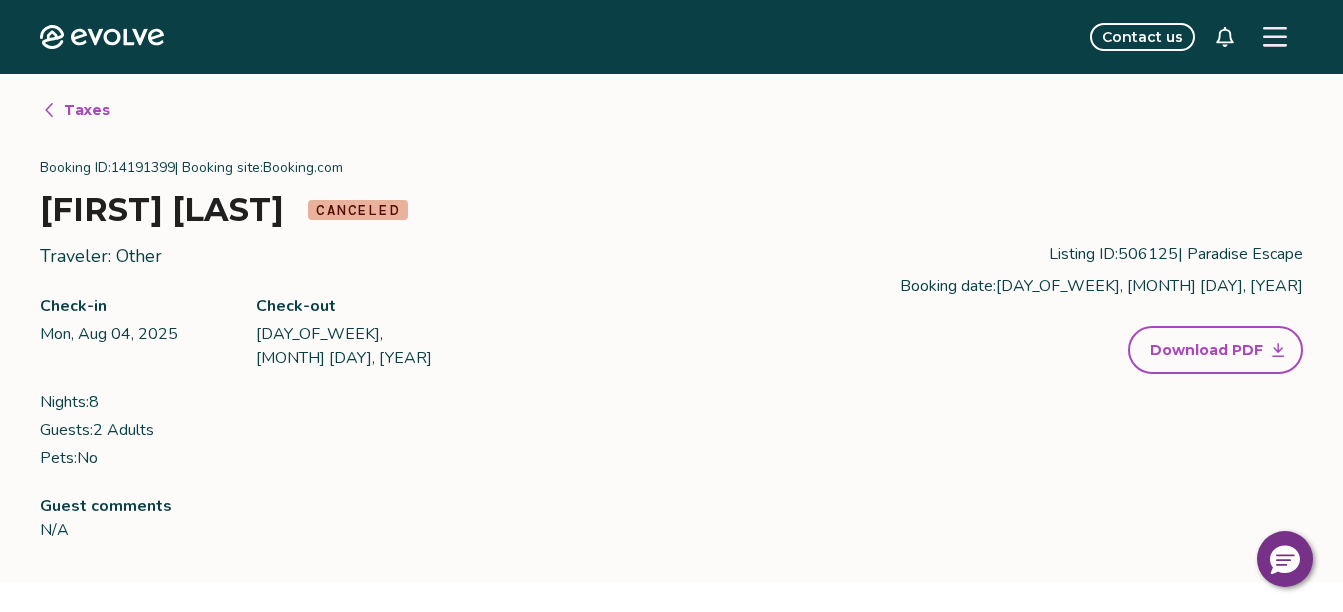 click on "Taxes" at bounding box center [87, 110] 